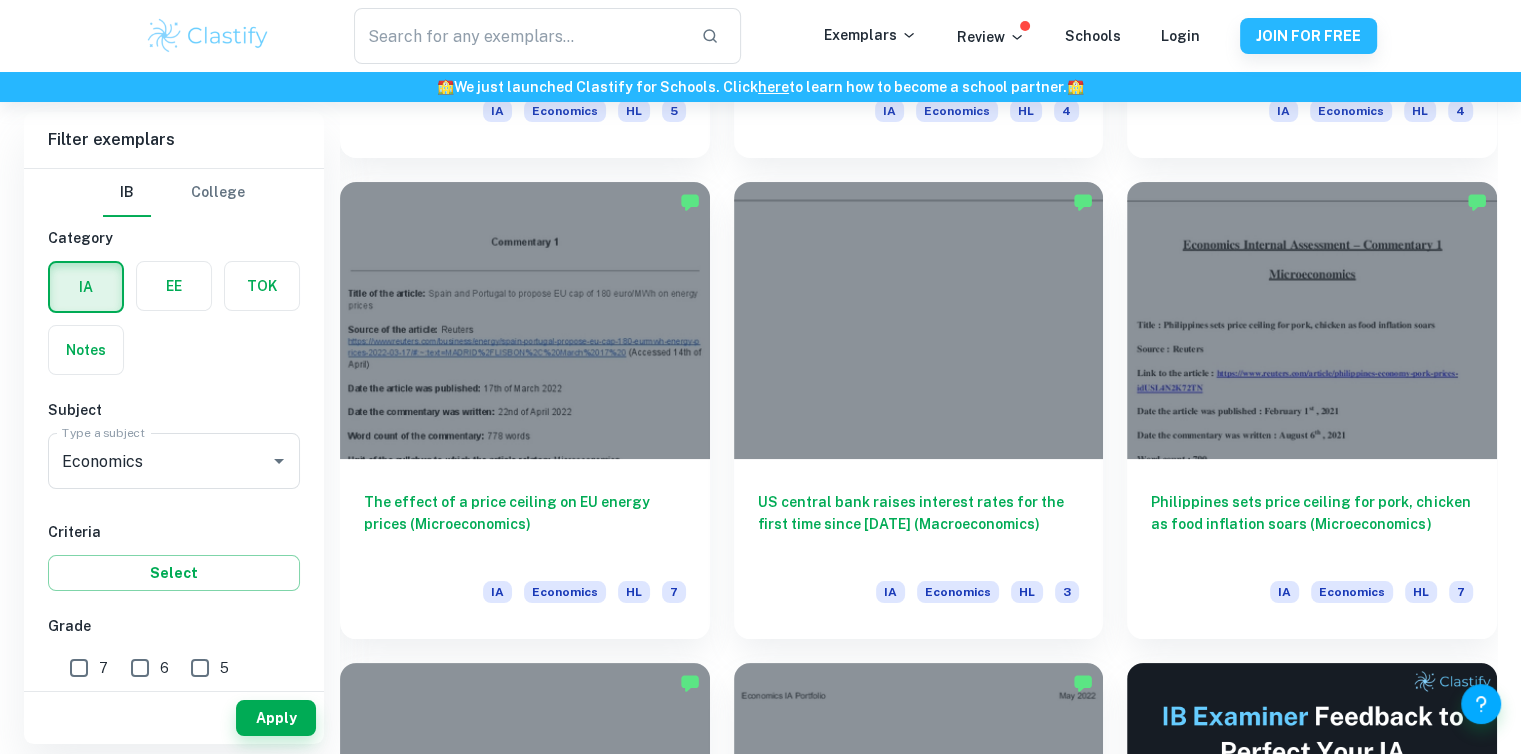 scroll, scrollTop: 7712, scrollLeft: 0, axis: vertical 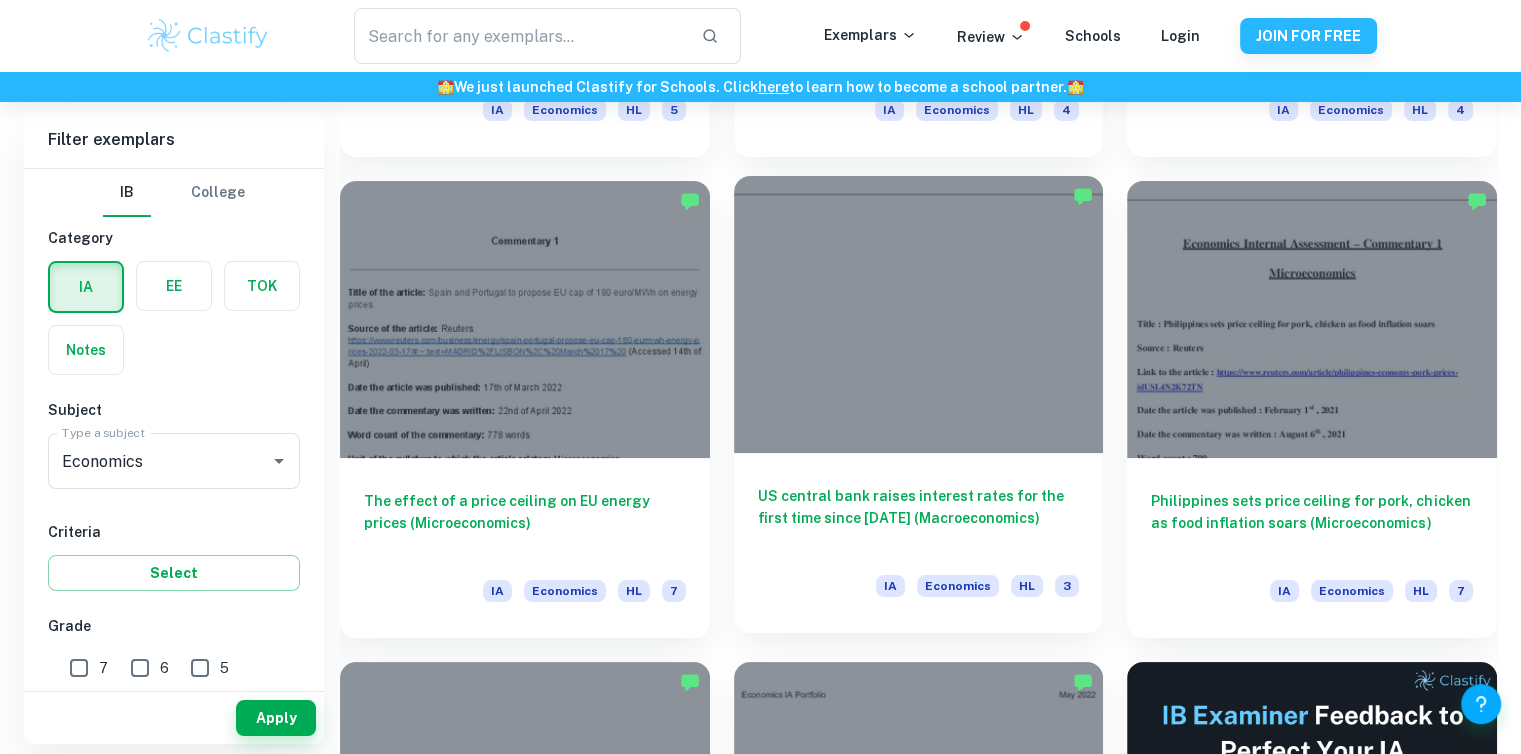 click at bounding box center (919, 314) 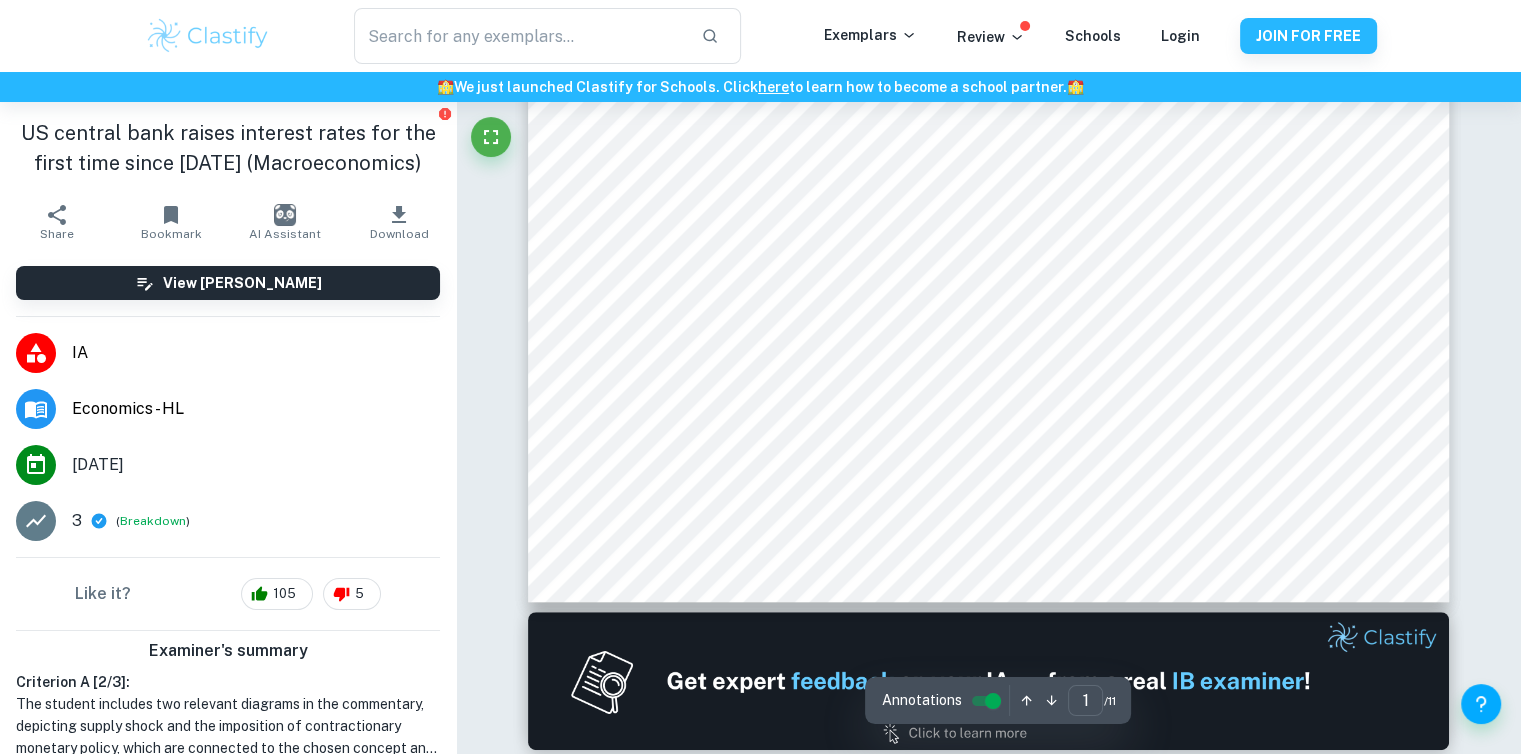 scroll, scrollTop: 860, scrollLeft: 0, axis: vertical 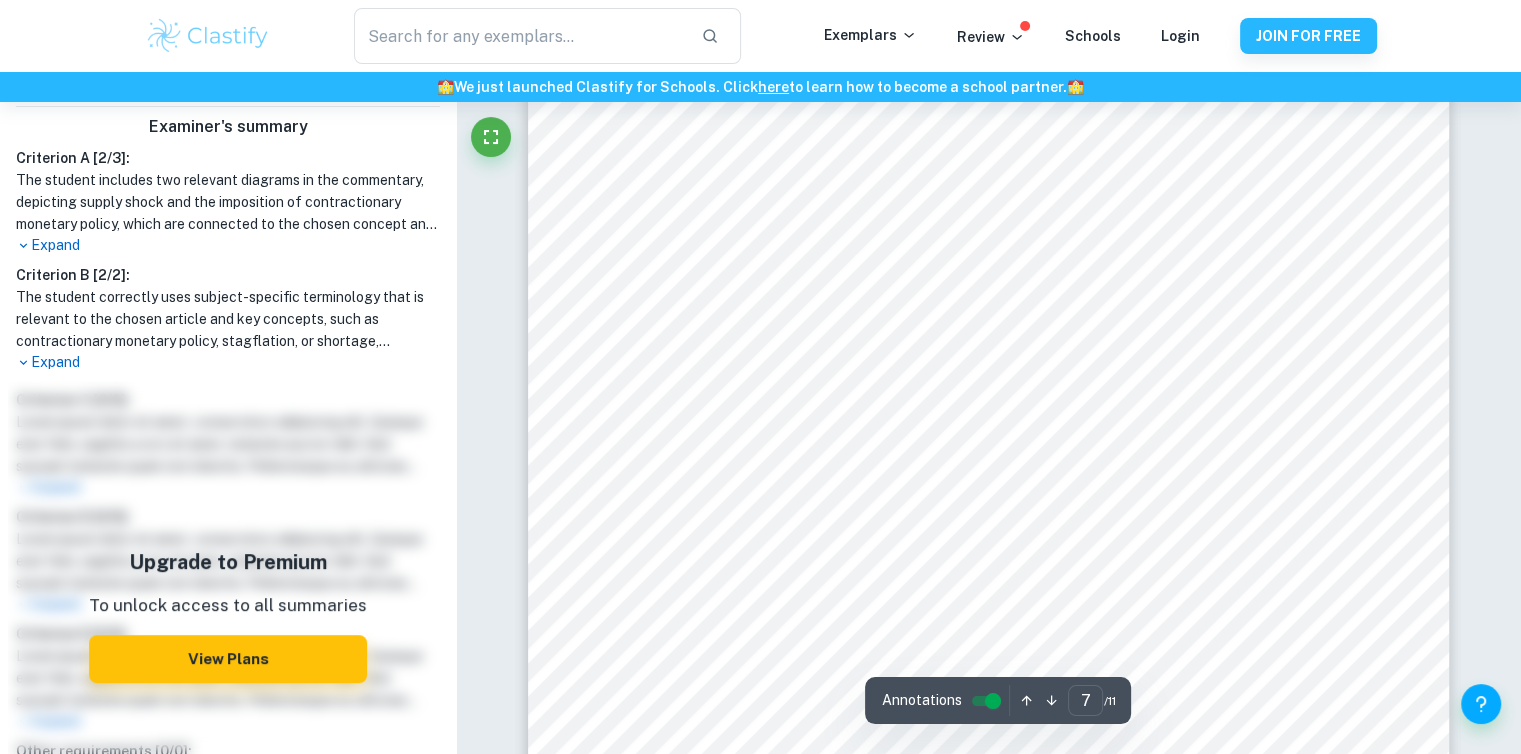 type on "8" 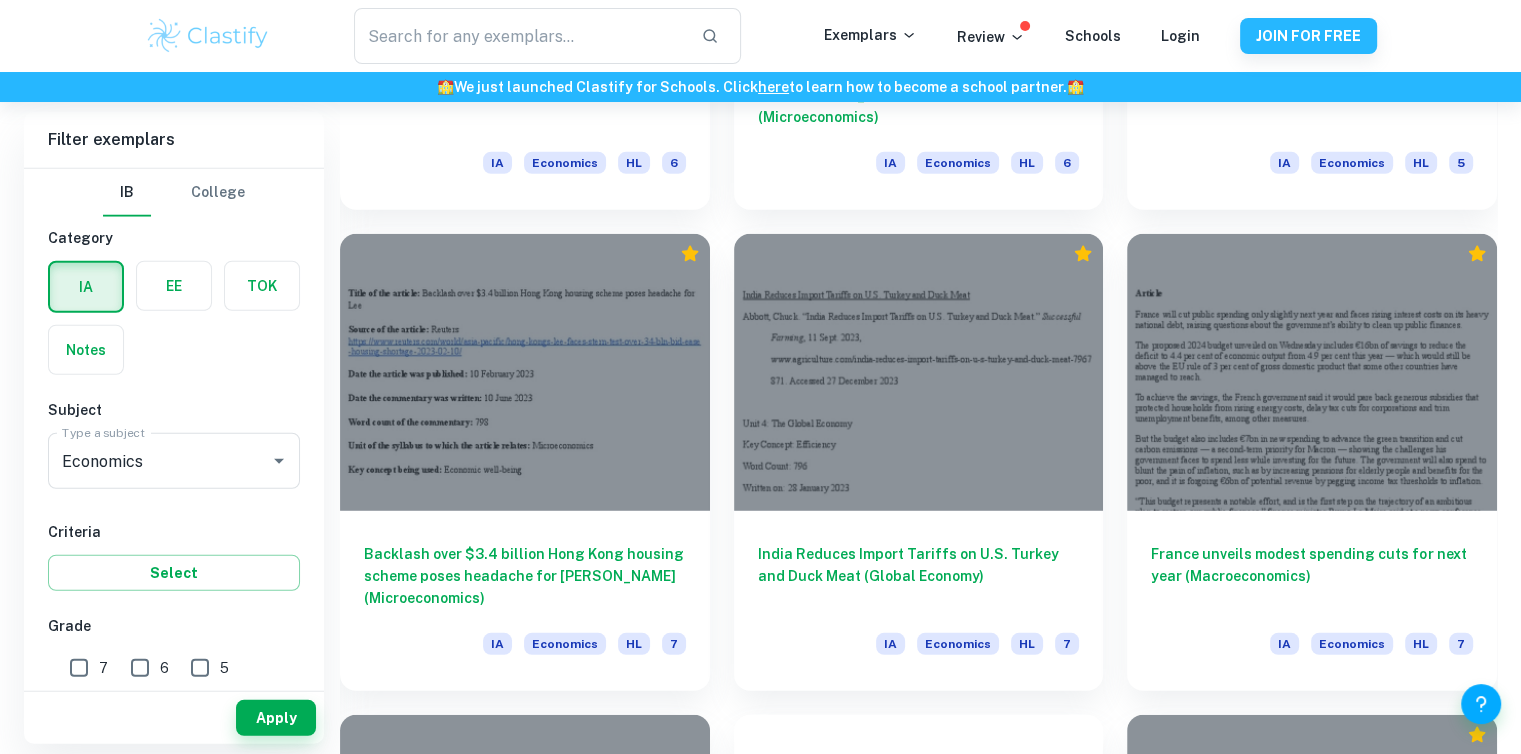 scroll, scrollTop: 12950, scrollLeft: 0, axis: vertical 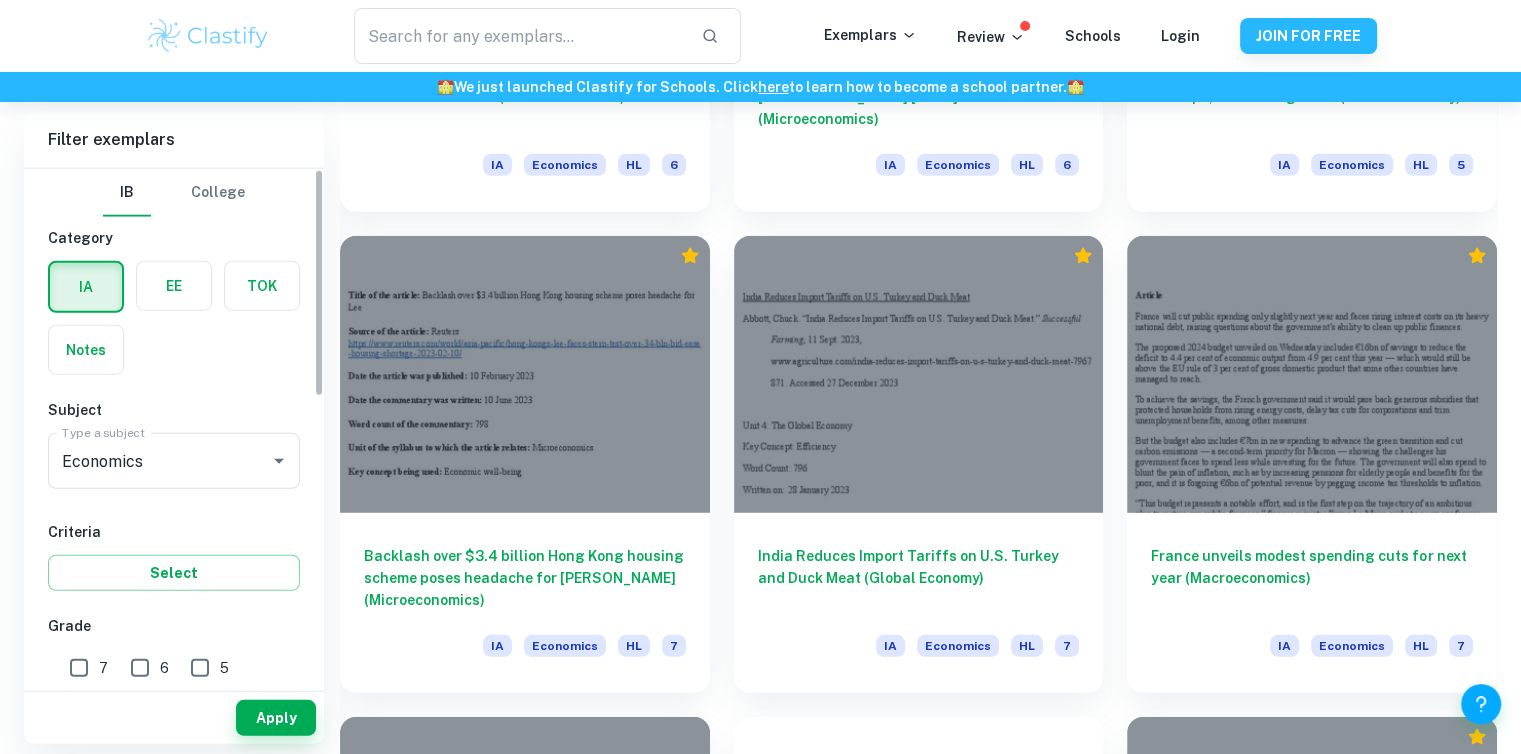 click on "7" at bounding box center [79, 668] 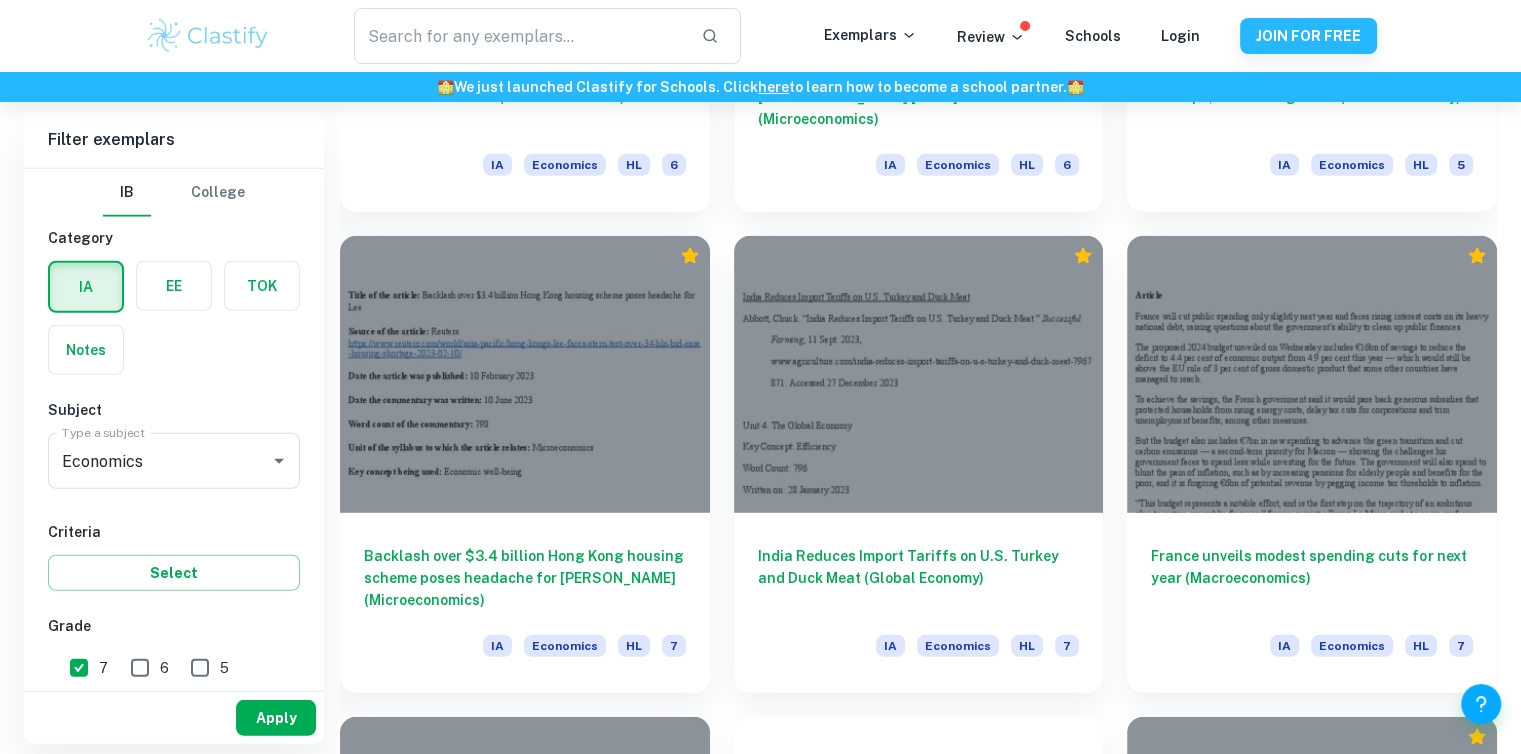 click on "Apply" at bounding box center [276, 718] 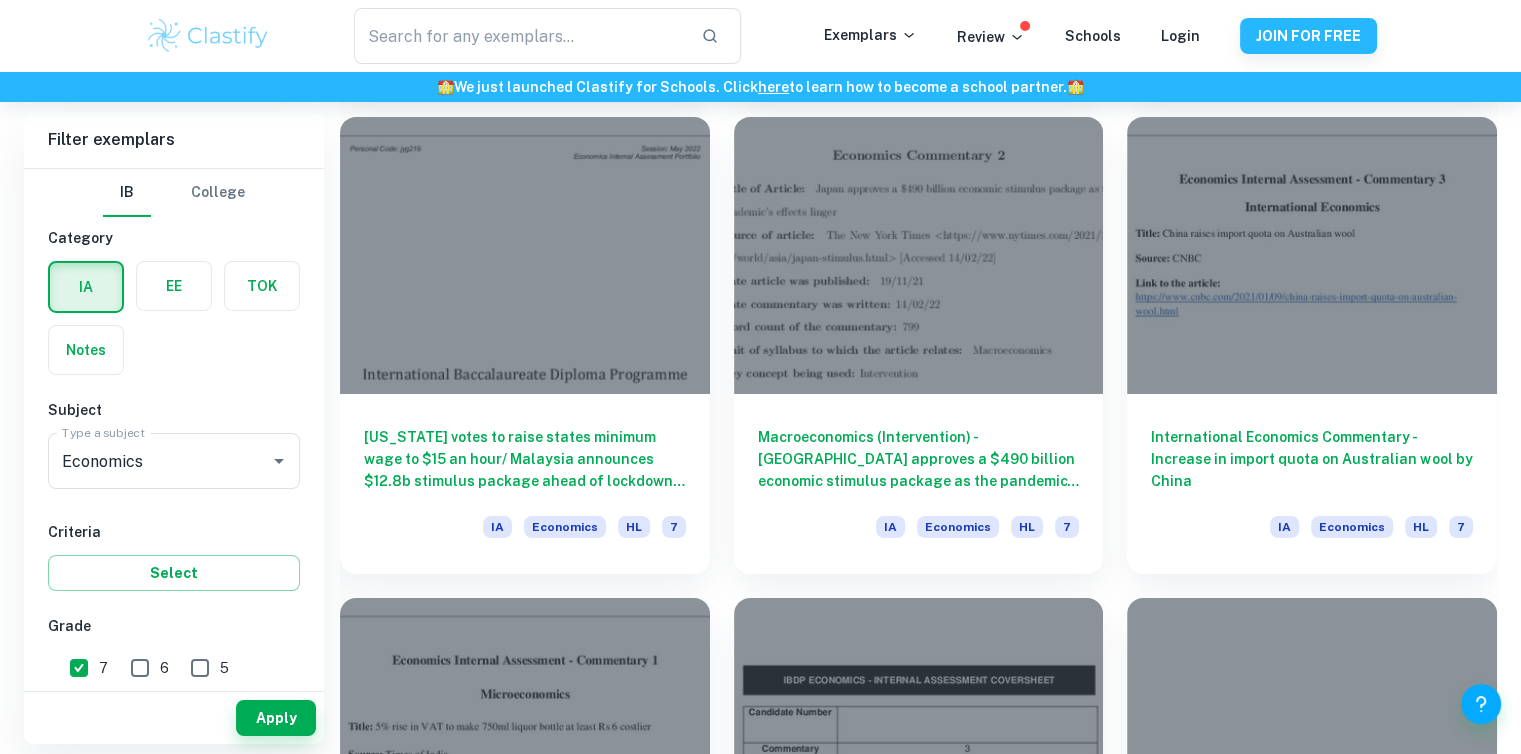 scroll, scrollTop: 22214, scrollLeft: 0, axis: vertical 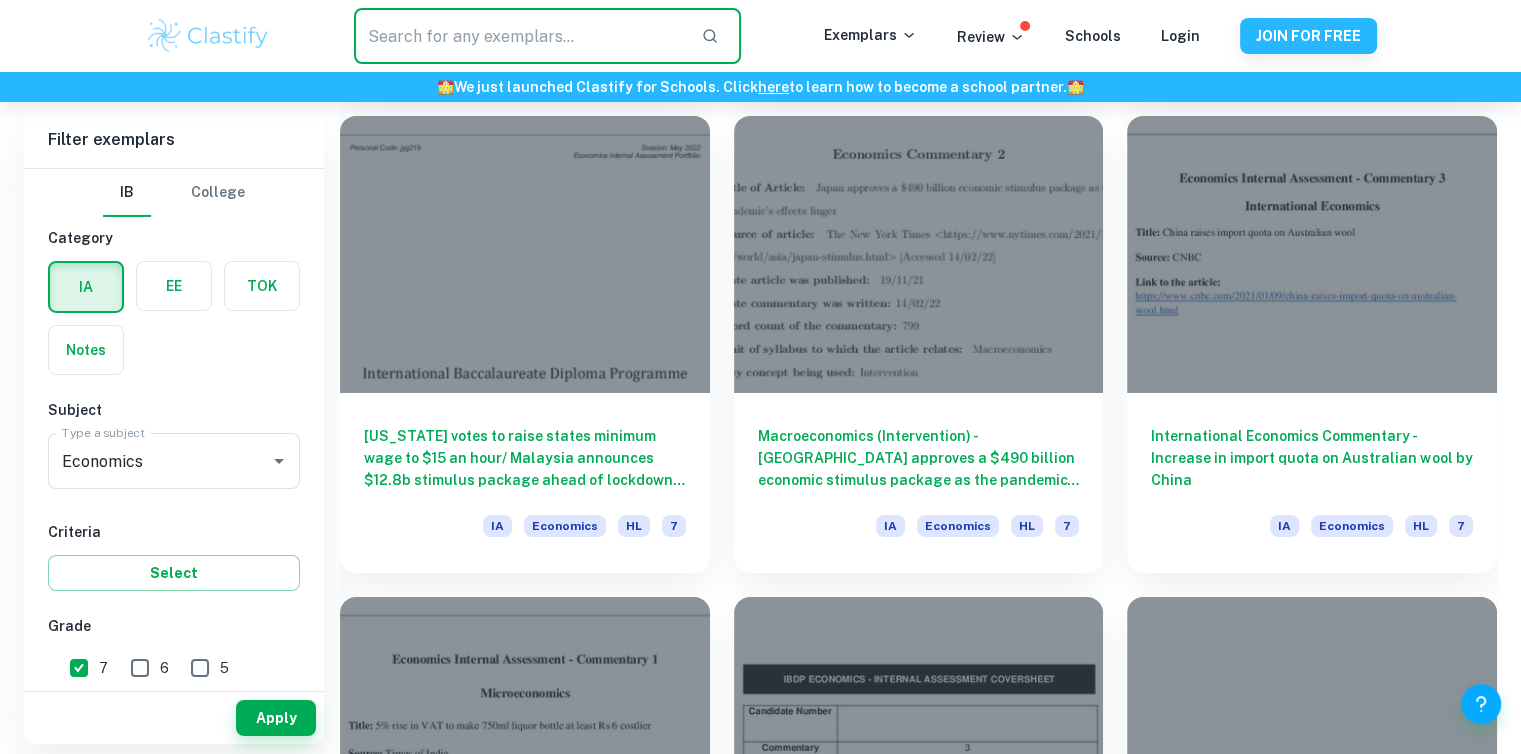 click at bounding box center [519, 36] 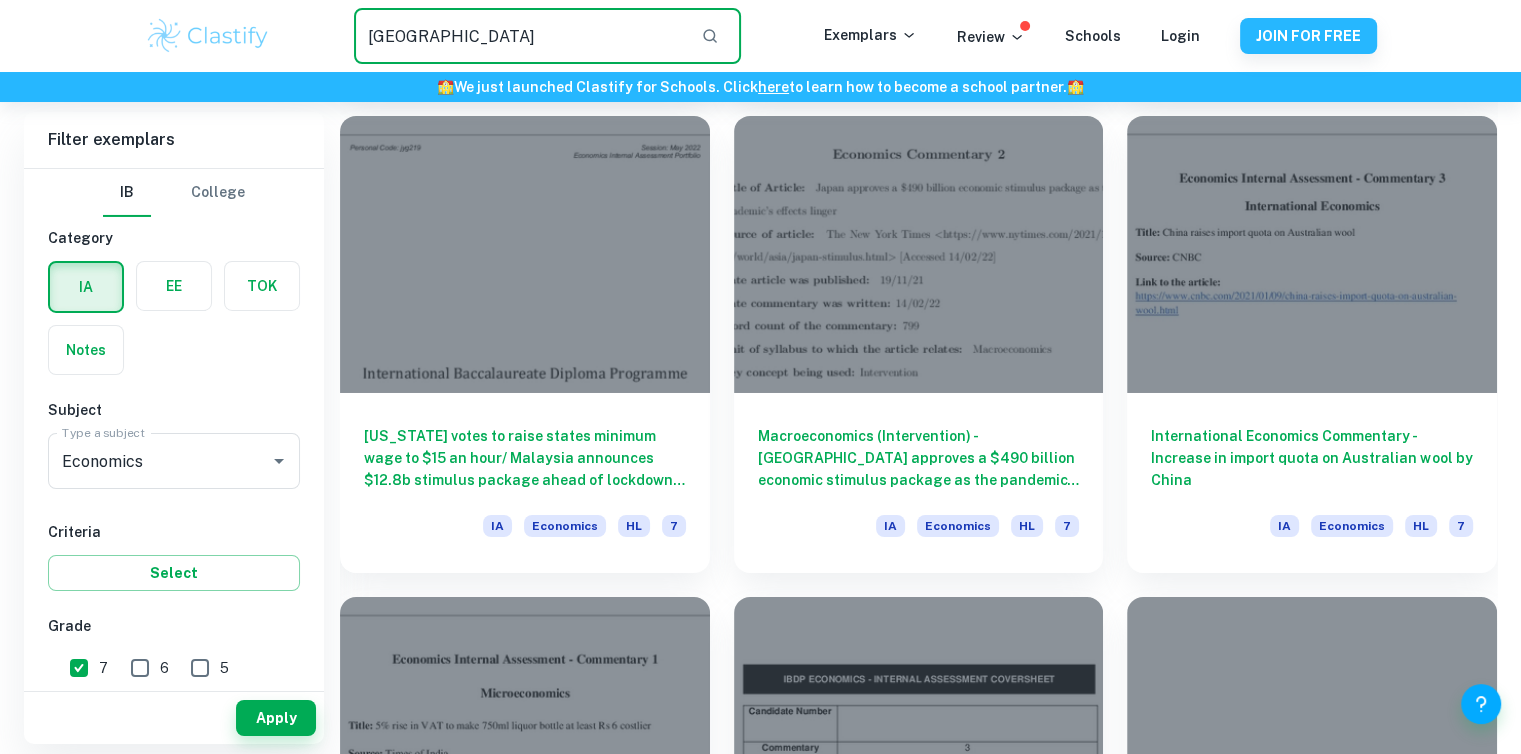 type on "[GEOGRAPHIC_DATA]" 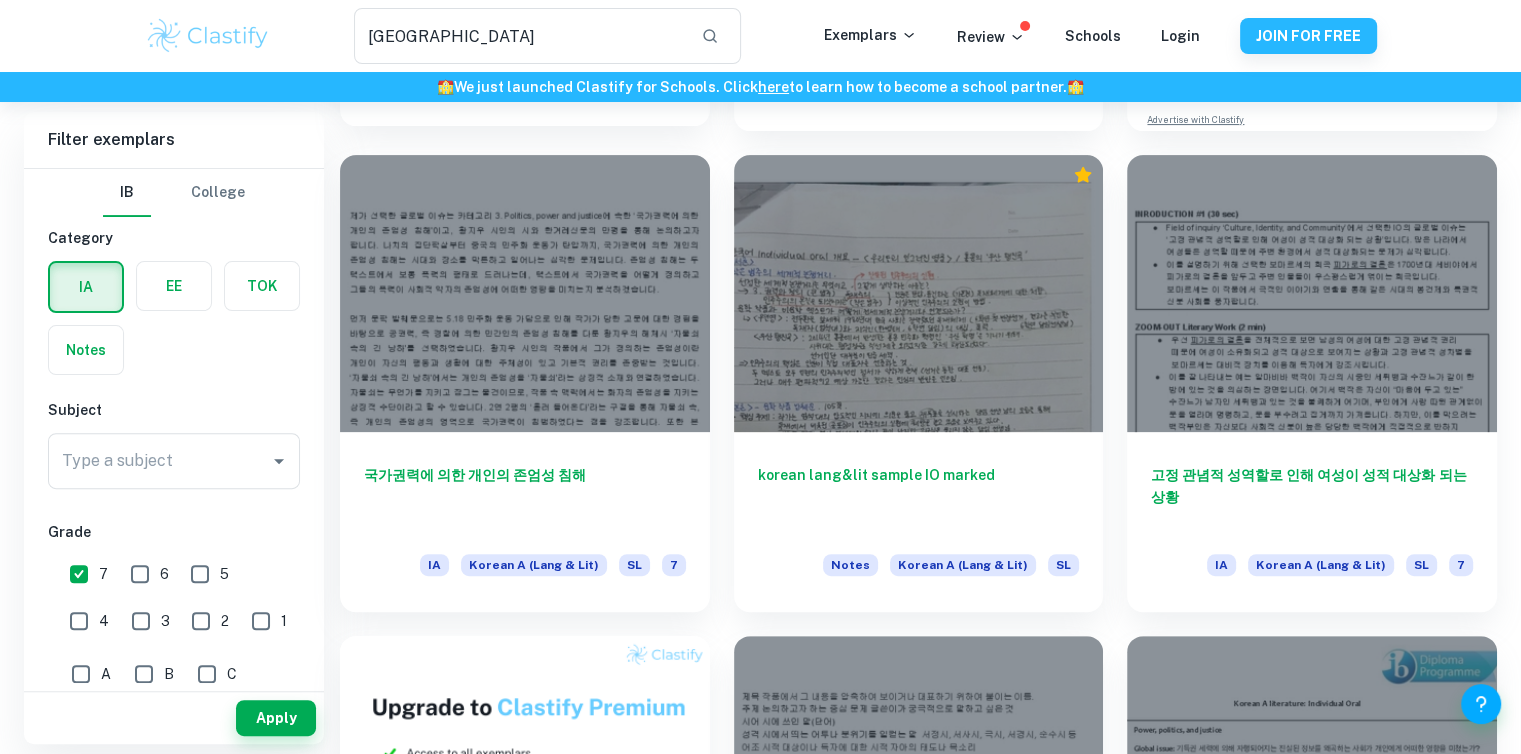 scroll, scrollTop: 544, scrollLeft: 0, axis: vertical 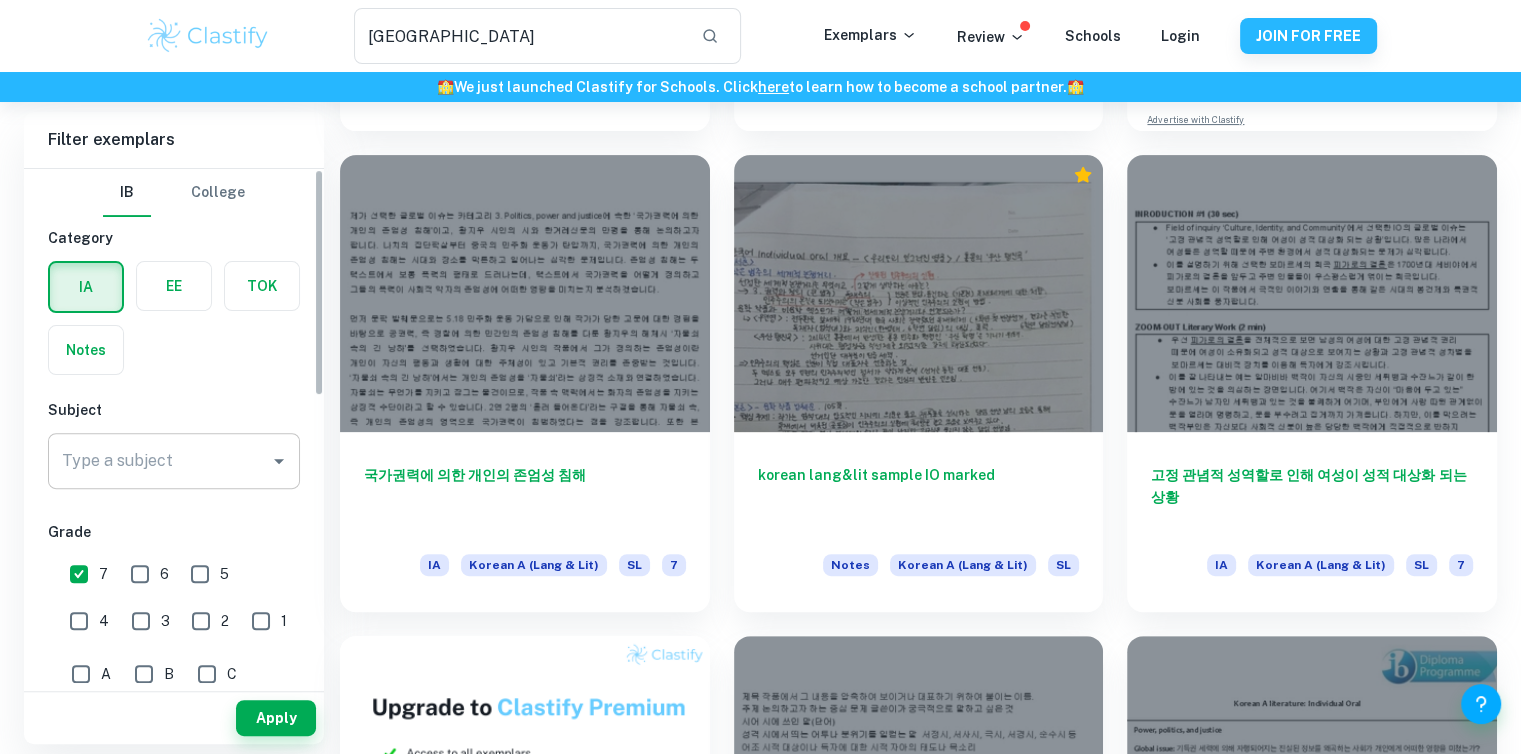 click on "Type a subject" at bounding box center (159, 461) 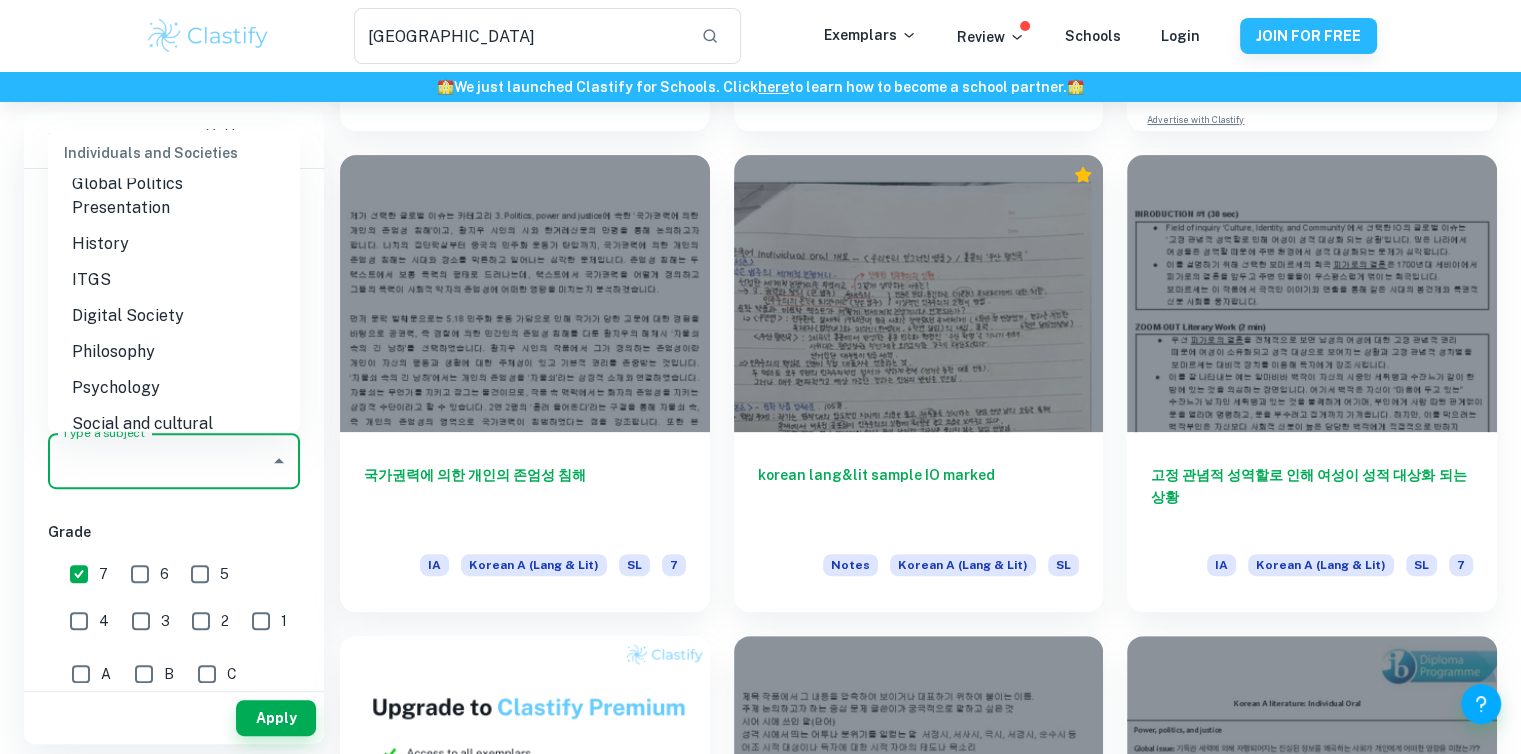scroll, scrollTop: 2216, scrollLeft: 0, axis: vertical 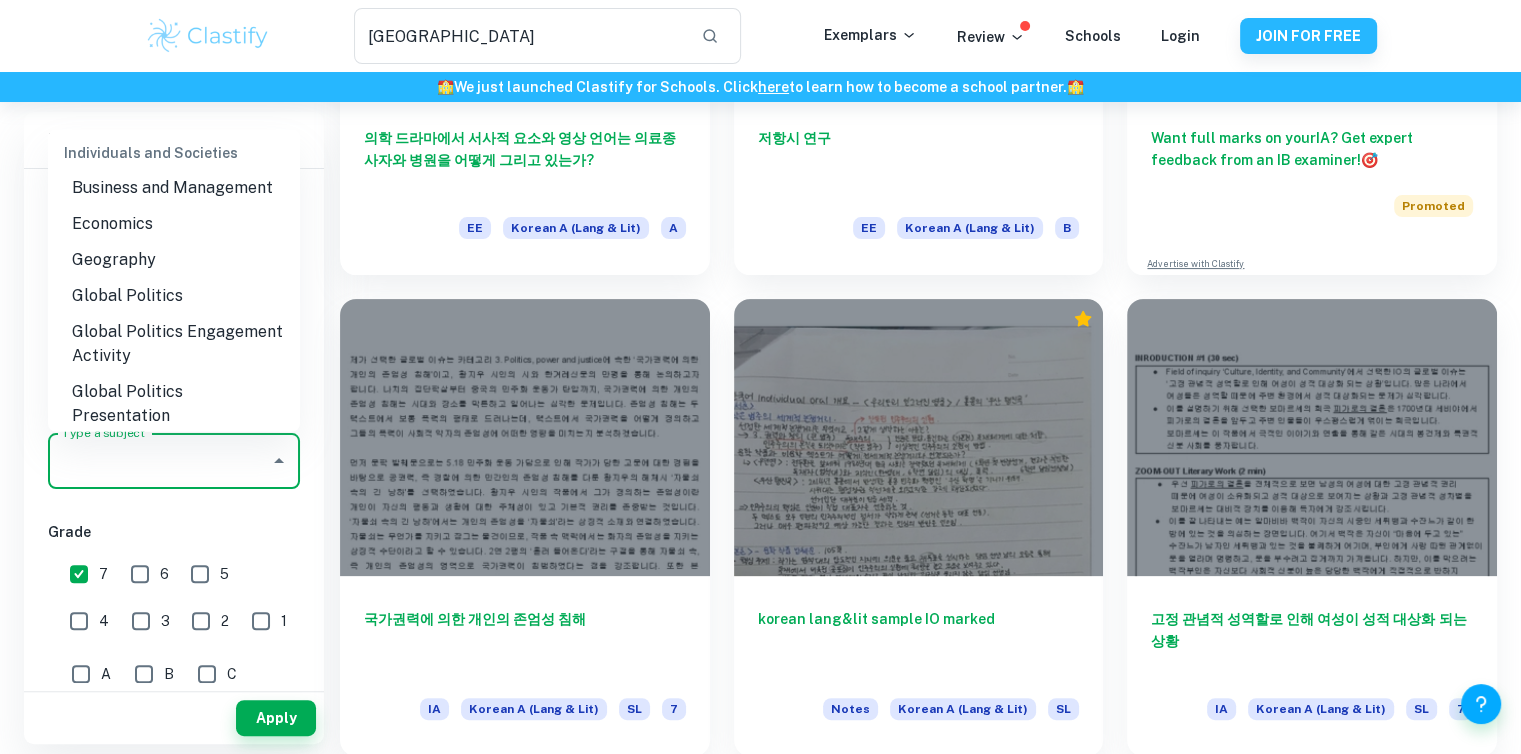 click on "Art History Business and Management Economics Geography Global Politics Global Politics Engagement Activity Global Politics Presentation History ITGS Digital Society Philosophy Psychology Social and cultural anthropology World Religions" at bounding box center (174, 423) 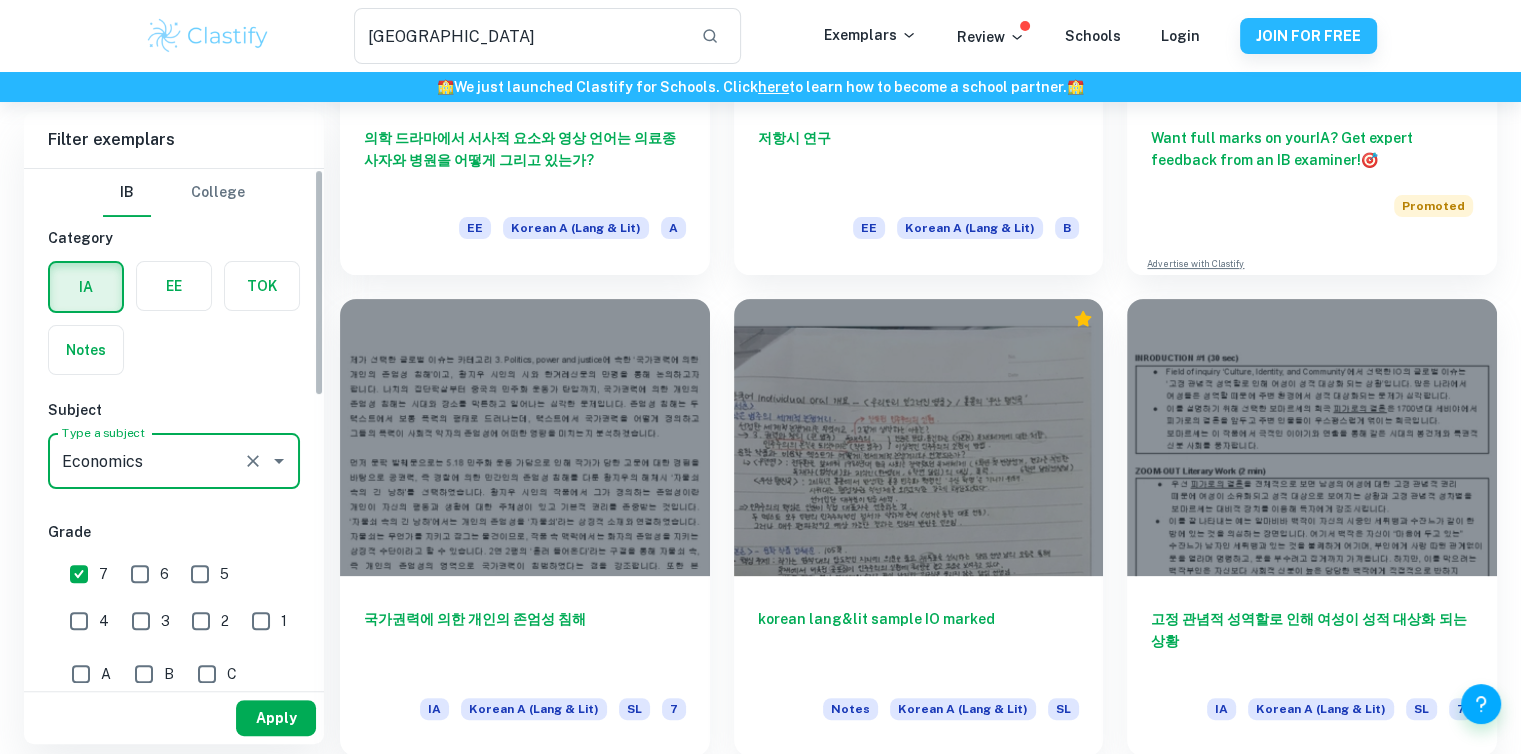 click on "Apply" at bounding box center (276, 718) 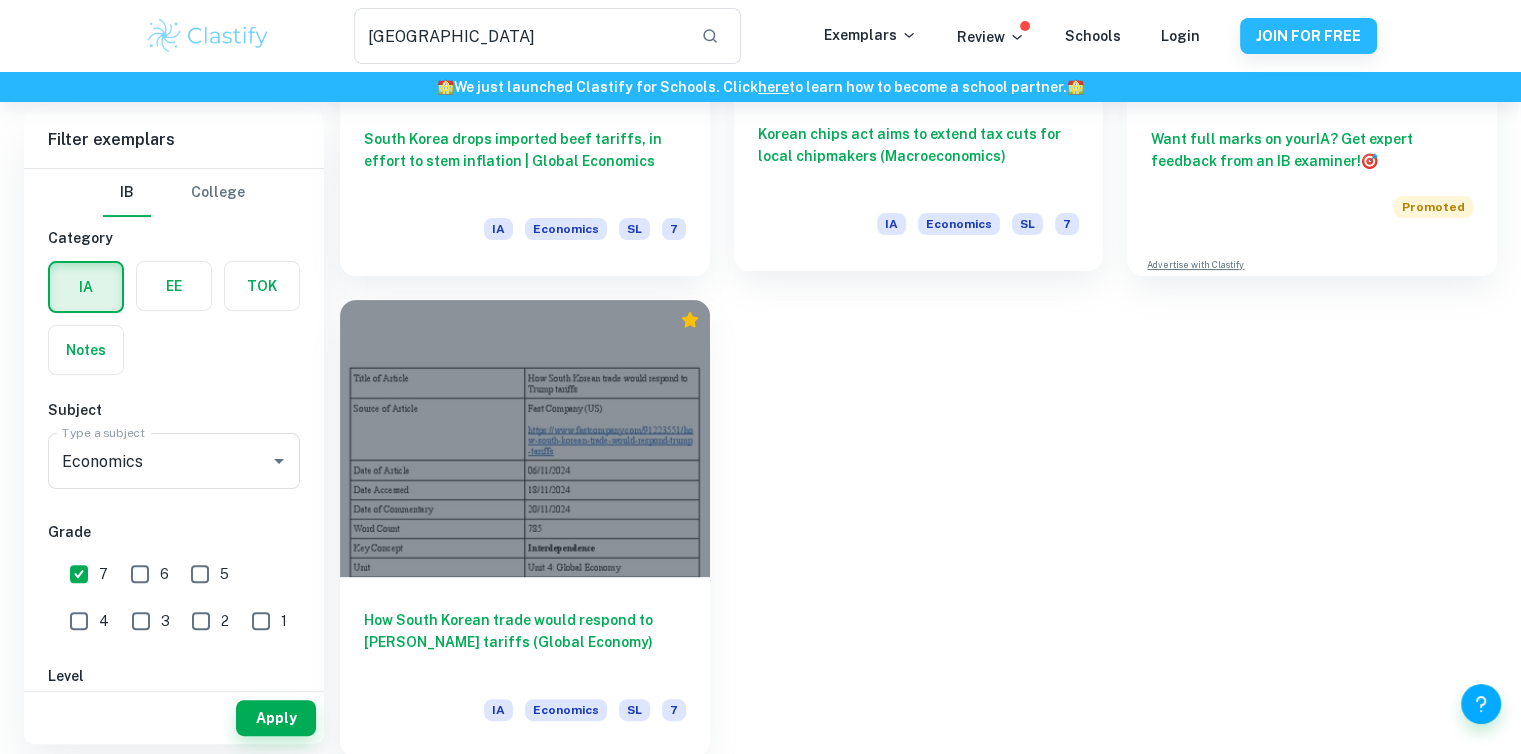 scroll, scrollTop: 403, scrollLeft: 0, axis: vertical 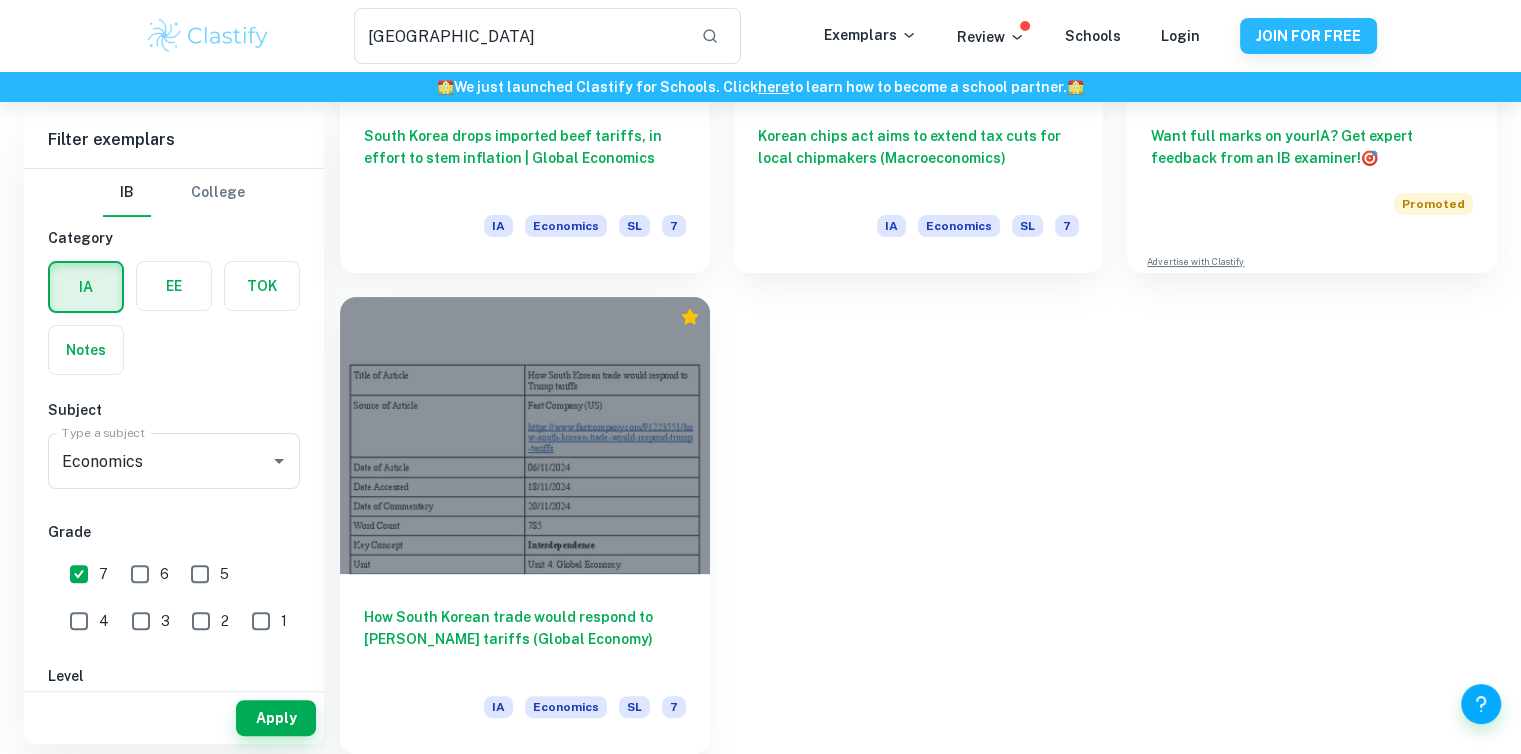 drag, startPoint x: 403, startPoint y: 29, endPoint x: 226, endPoint y: 77, distance: 183.39302 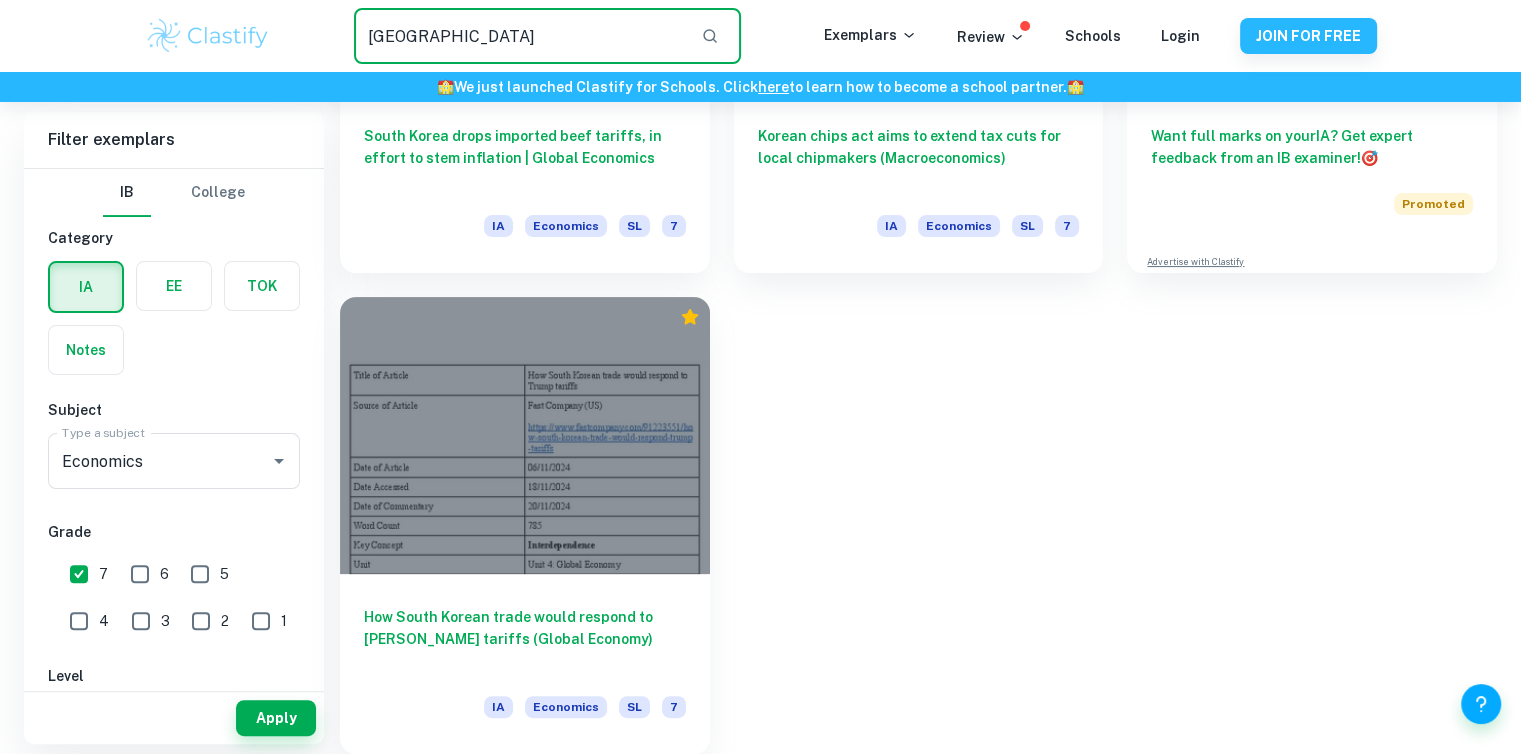 drag, startPoint x: 454, startPoint y: 43, endPoint x: 221, endPoint y: 35, distance: 233.1373 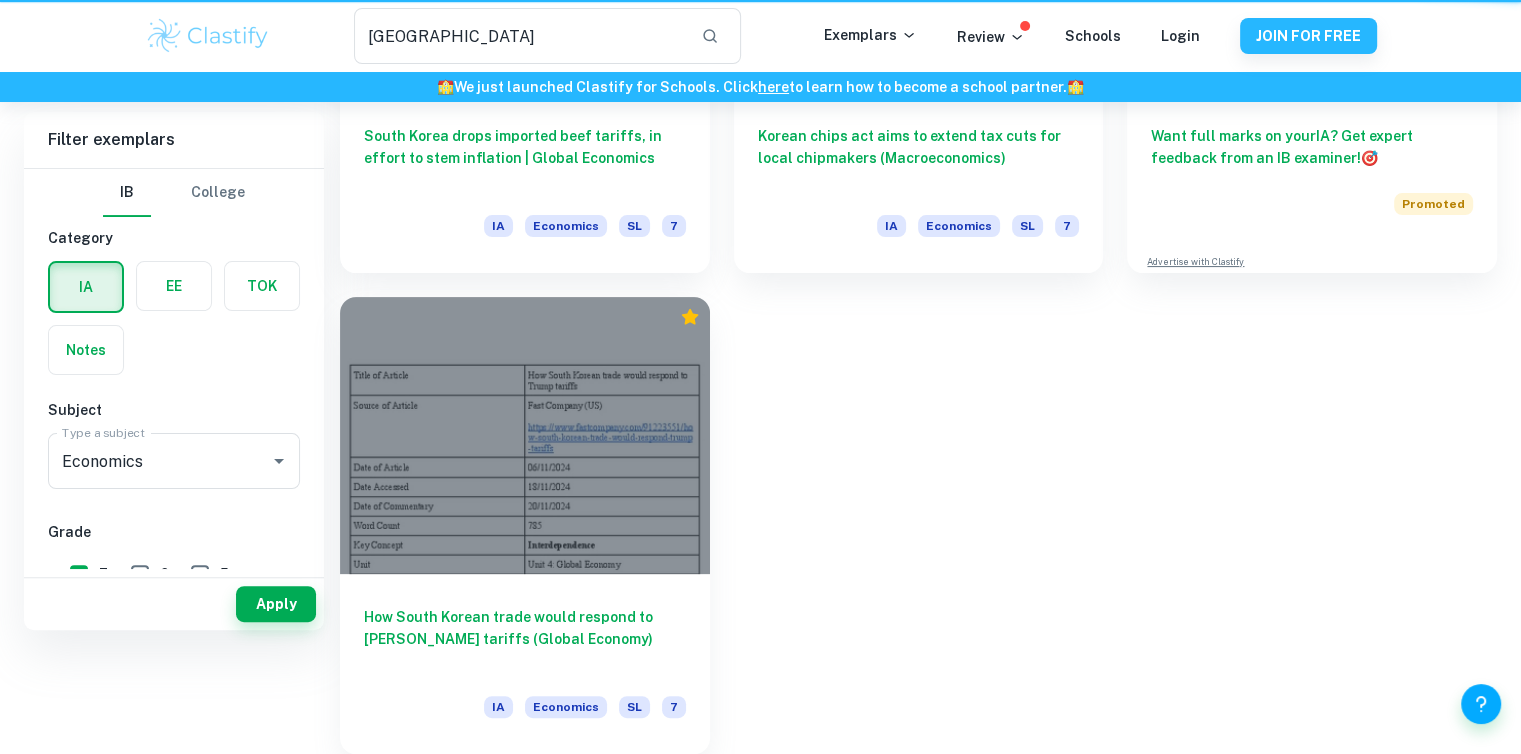 scroll, scrollTop: 0, scrollLeft: 0, axis: both 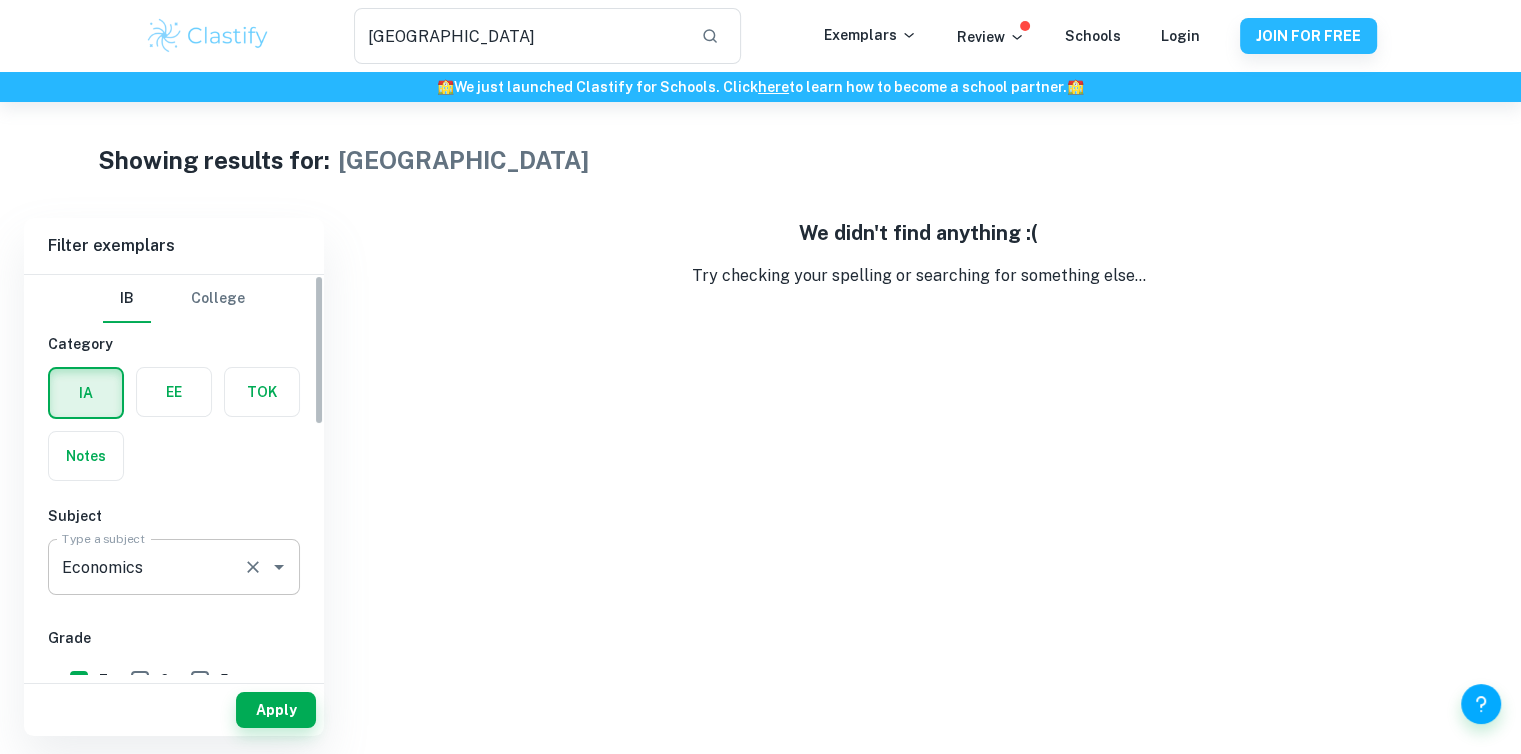 click on "Economics" at bounding box center (146, 567) 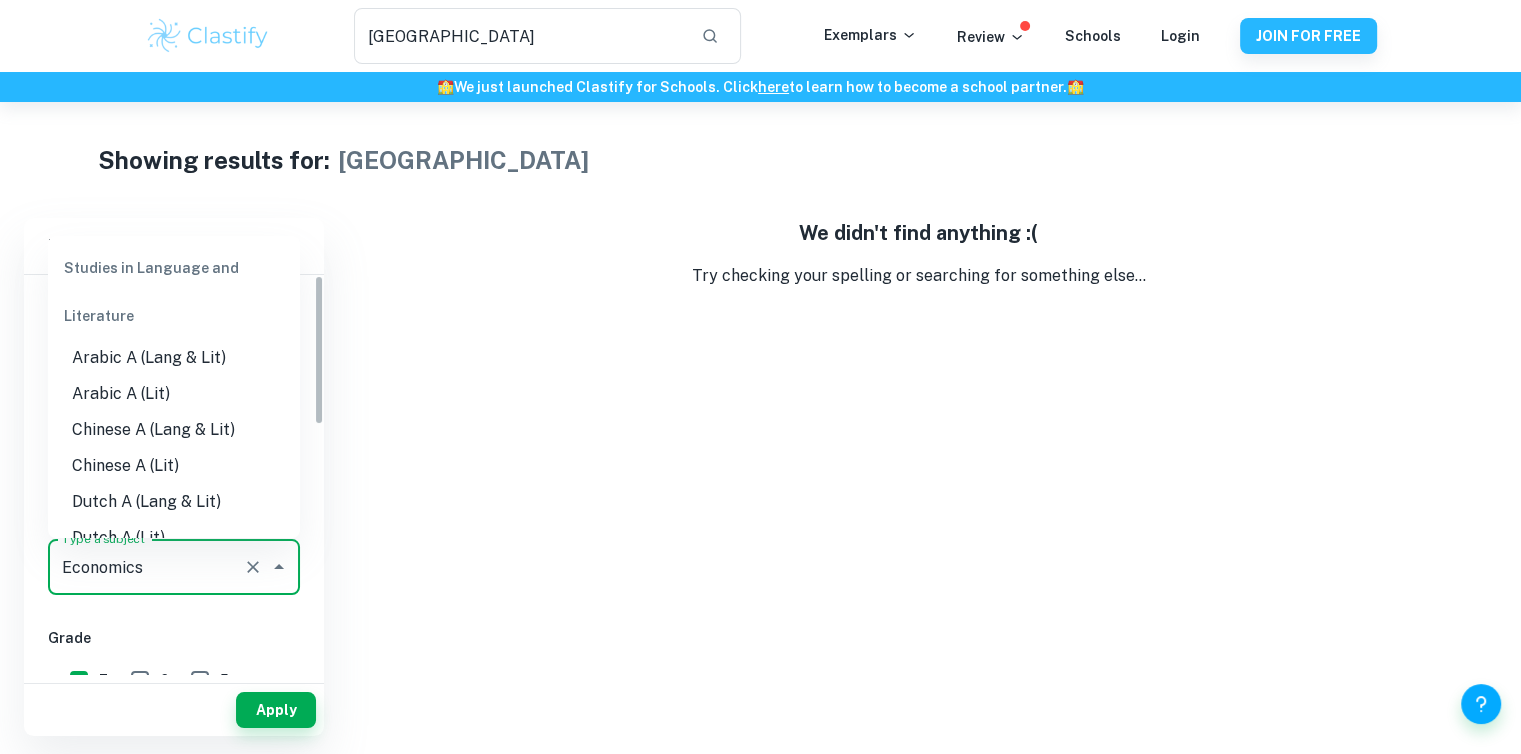 scroll, scrollTop: 1747, scrollLeft: 0, axis: vertical 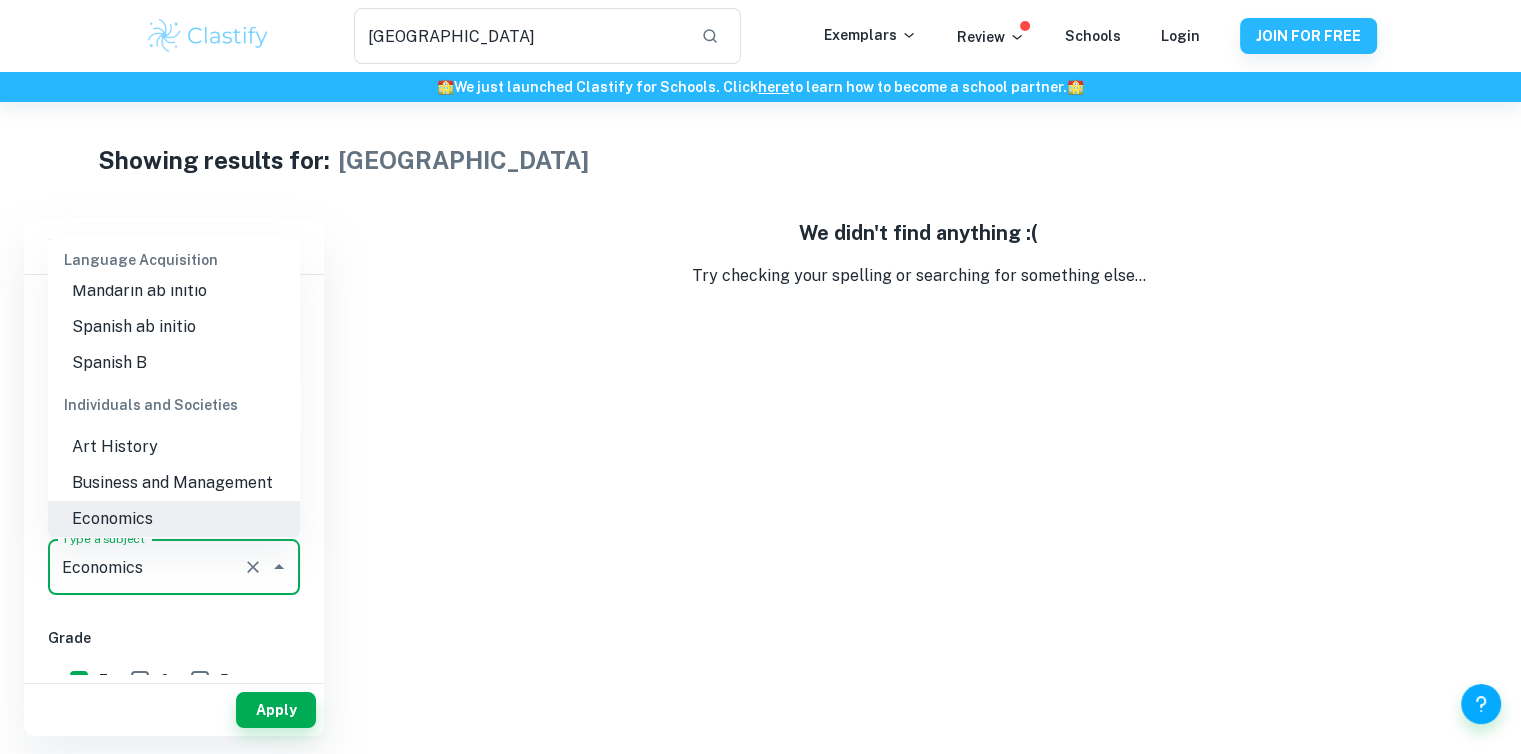 click 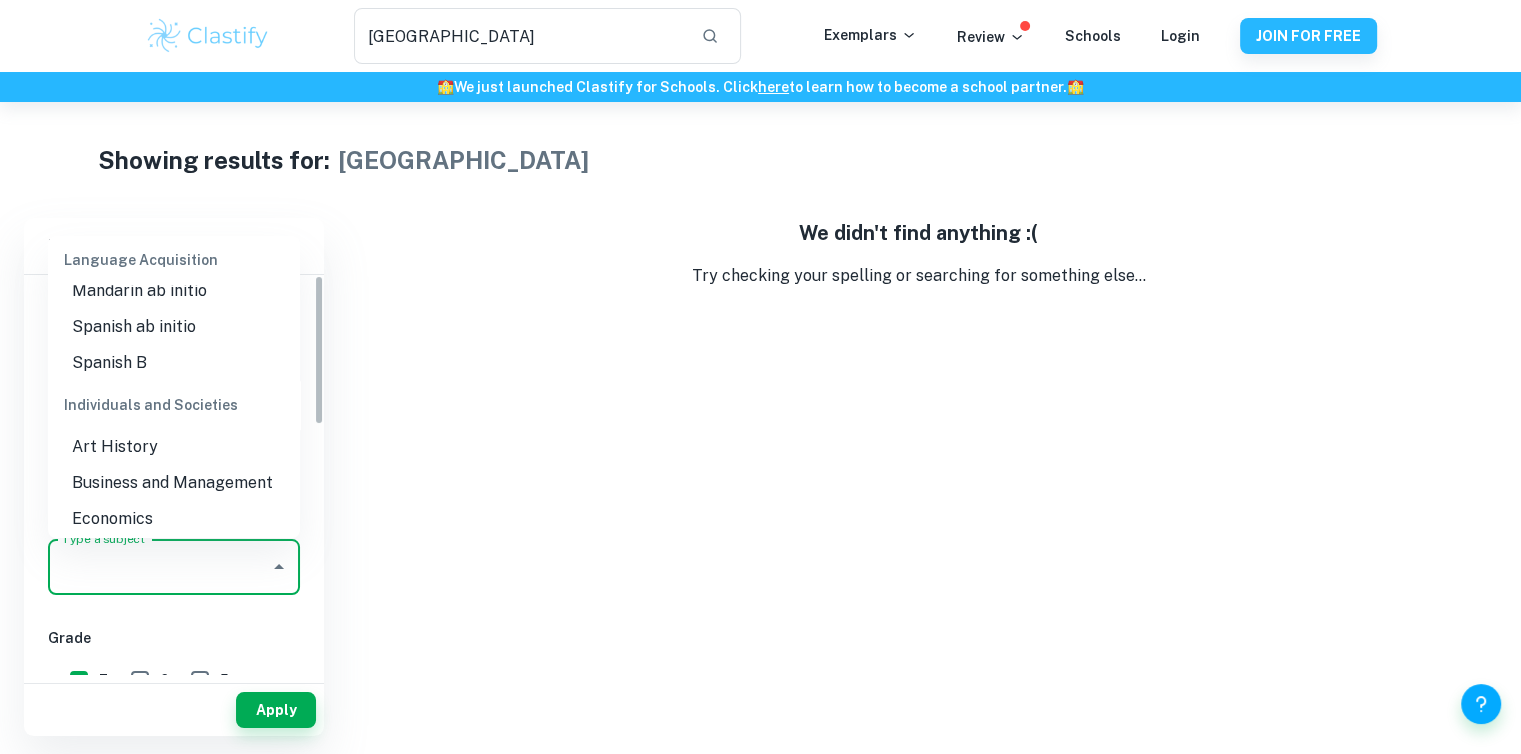 scroll, scrollTop: 0, scrollLeft: 0, axis: both 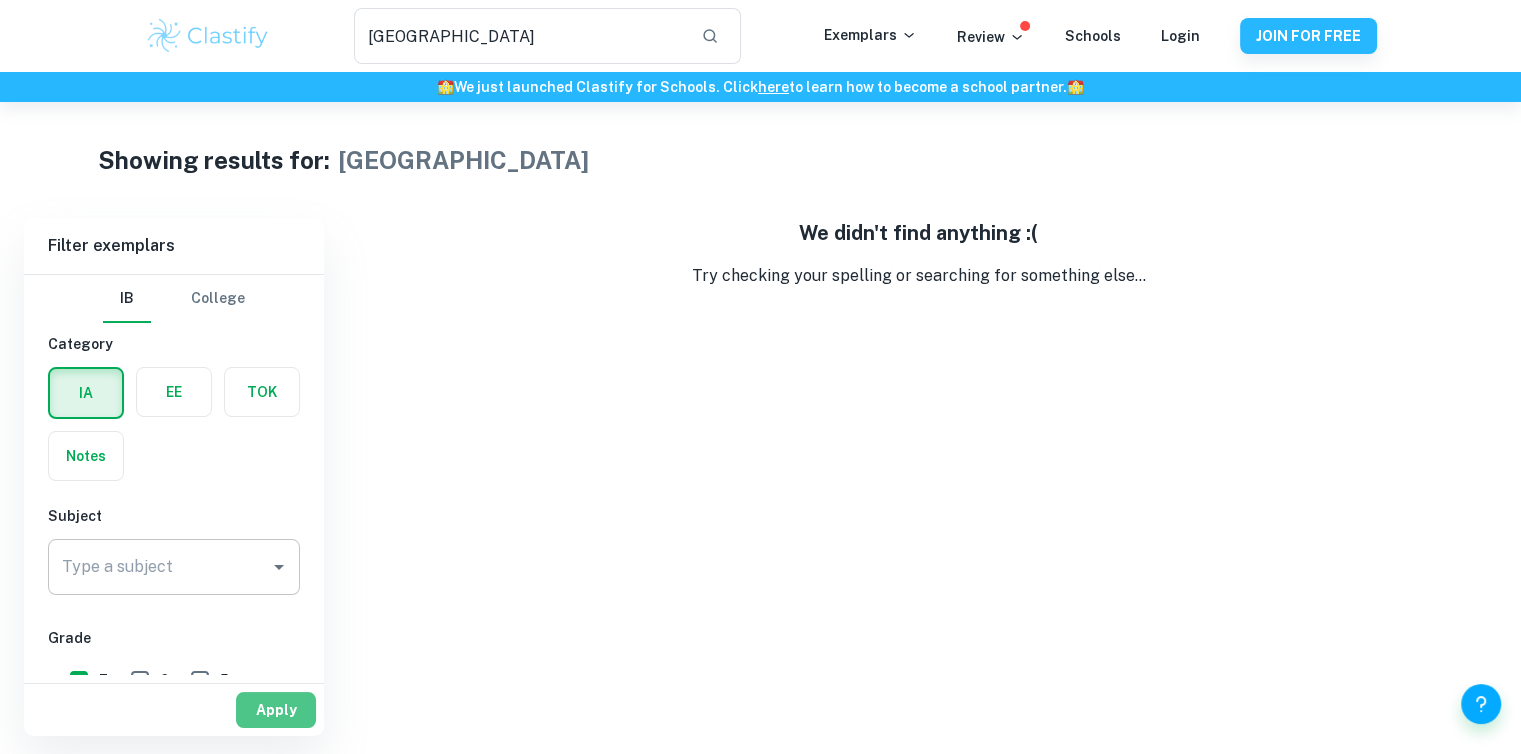 click on "Apply" at bounding box center (276, 710) 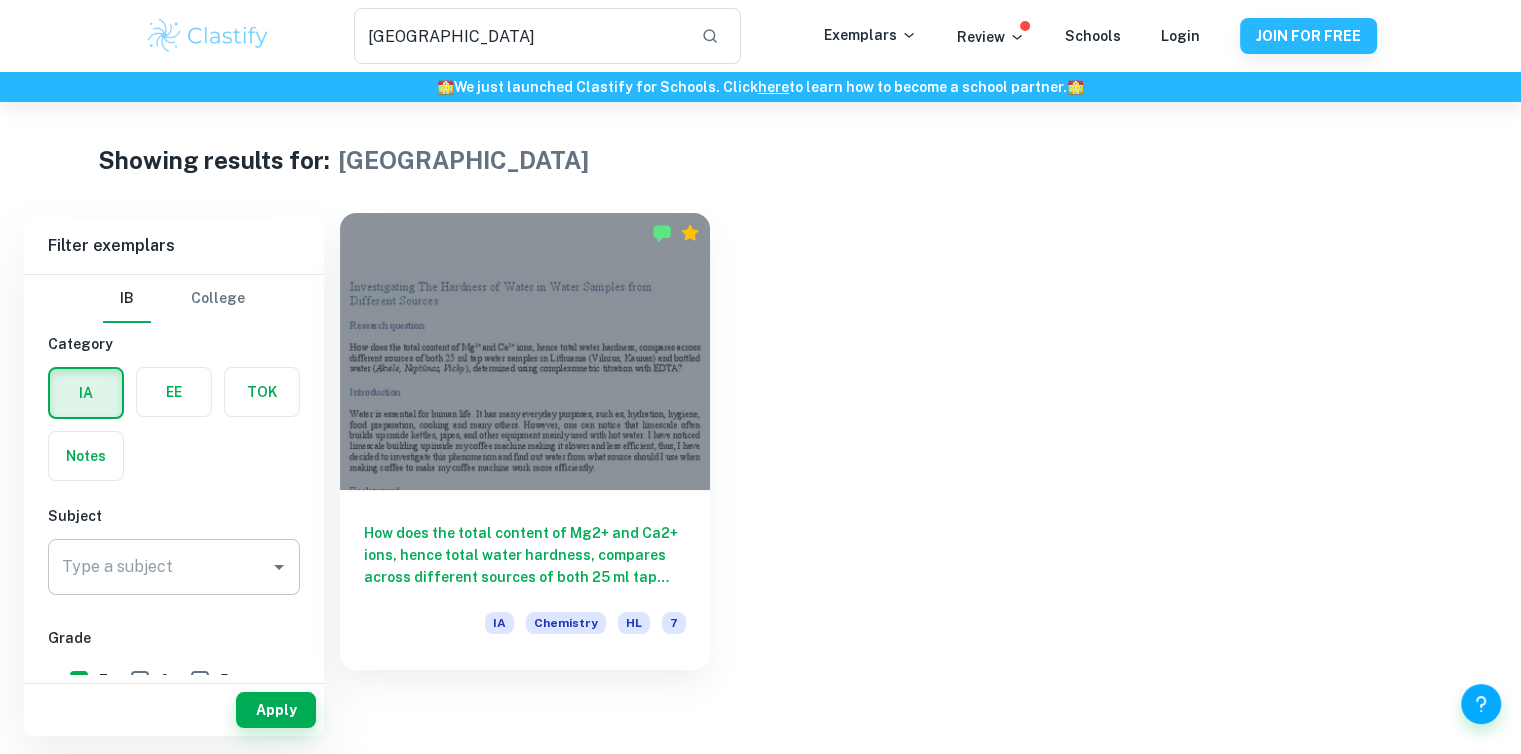 click on "How does the total content of Mg2+ and Ca2+ ions, hence total water hardness, compares across different sources of both 25 ml tap water samples in [GEOGRAPHIC_DATA] ([GEOGRAPHIC_DATA], [GEOGRAPHIC_DATA]) and bottled water (Akvilė, Neptūnas, Vichy), determined using complexometric titration with EDTA?" at bounding box center [525, 555] 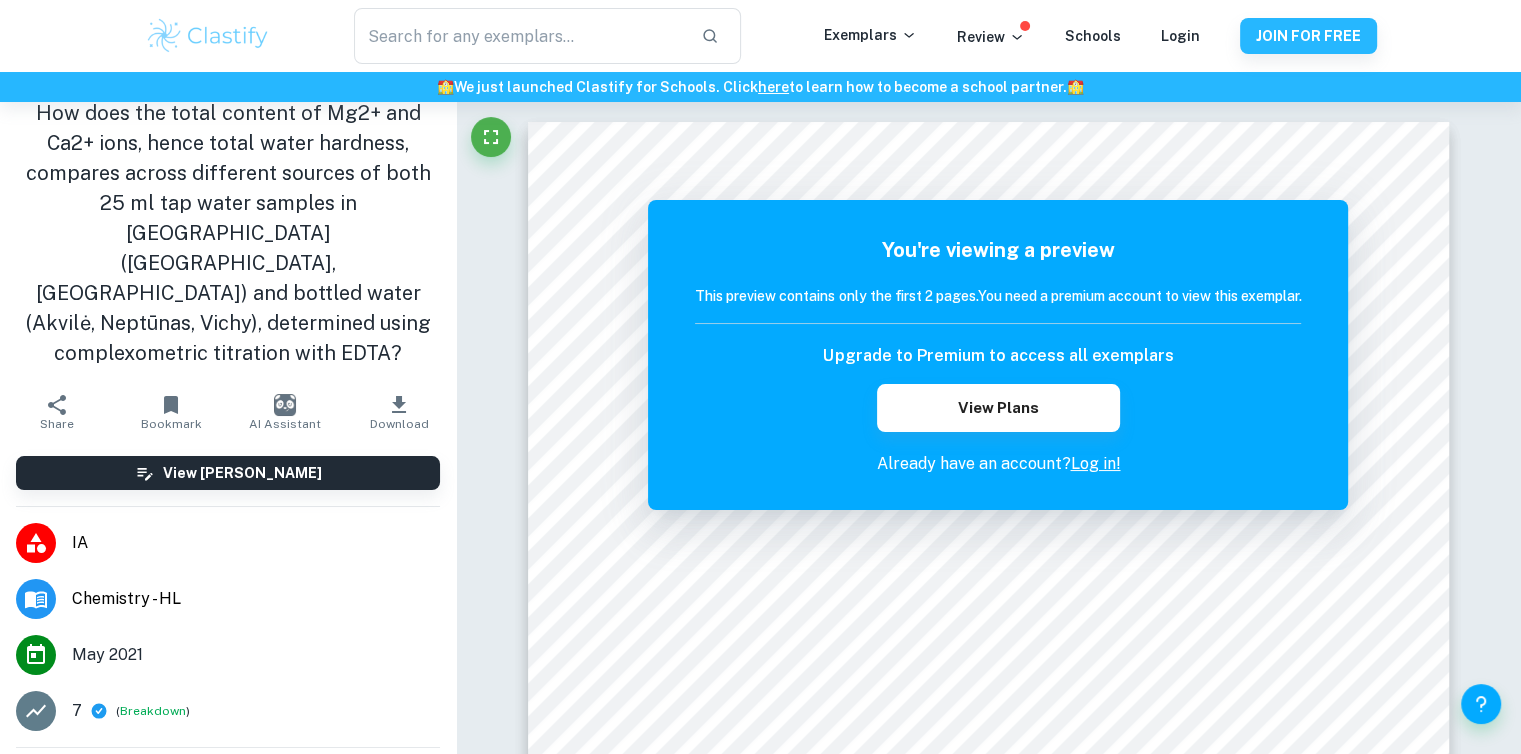 scroll, scrollTop: 0, scrollLeft: 0, axis: both 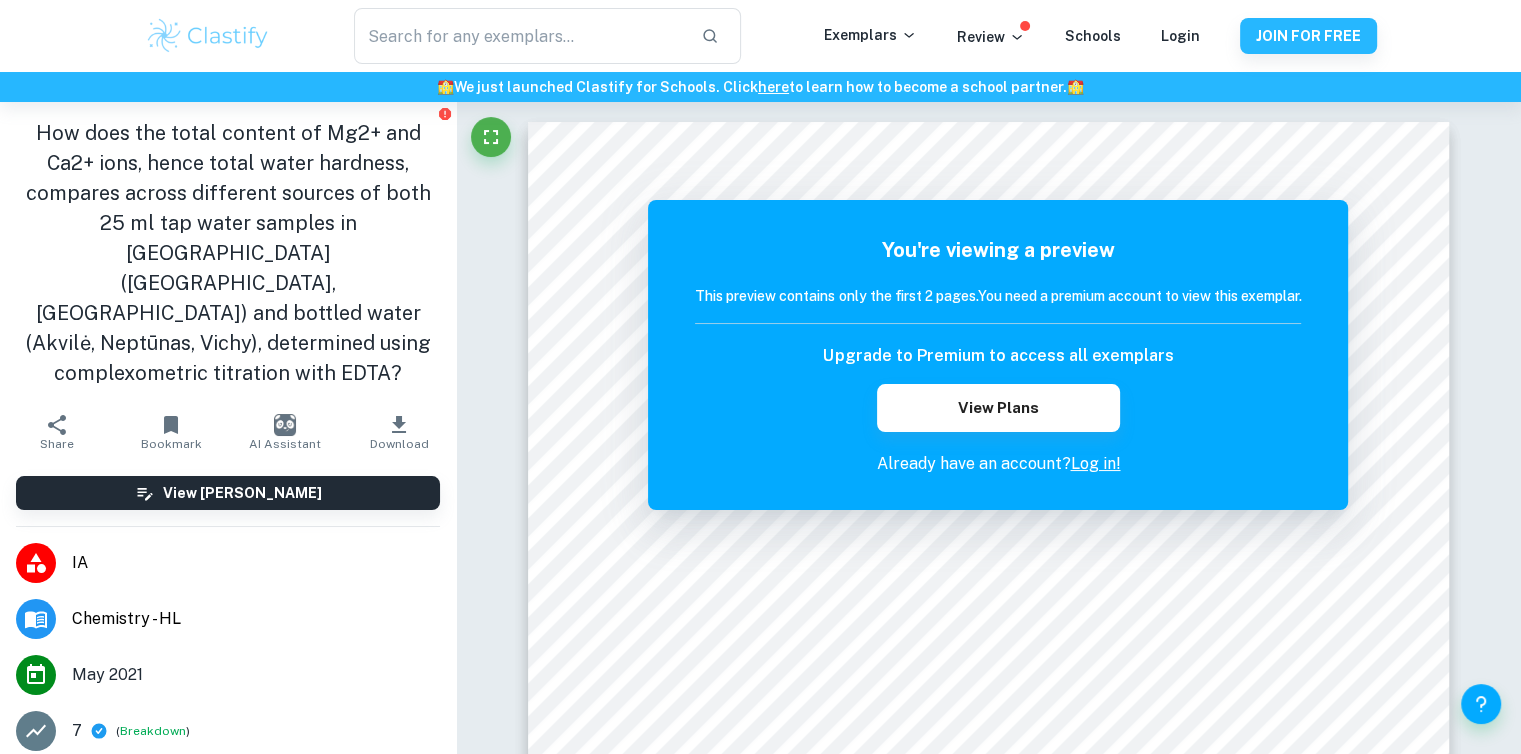 type on "[GEOGRAPHIC_DATA]" 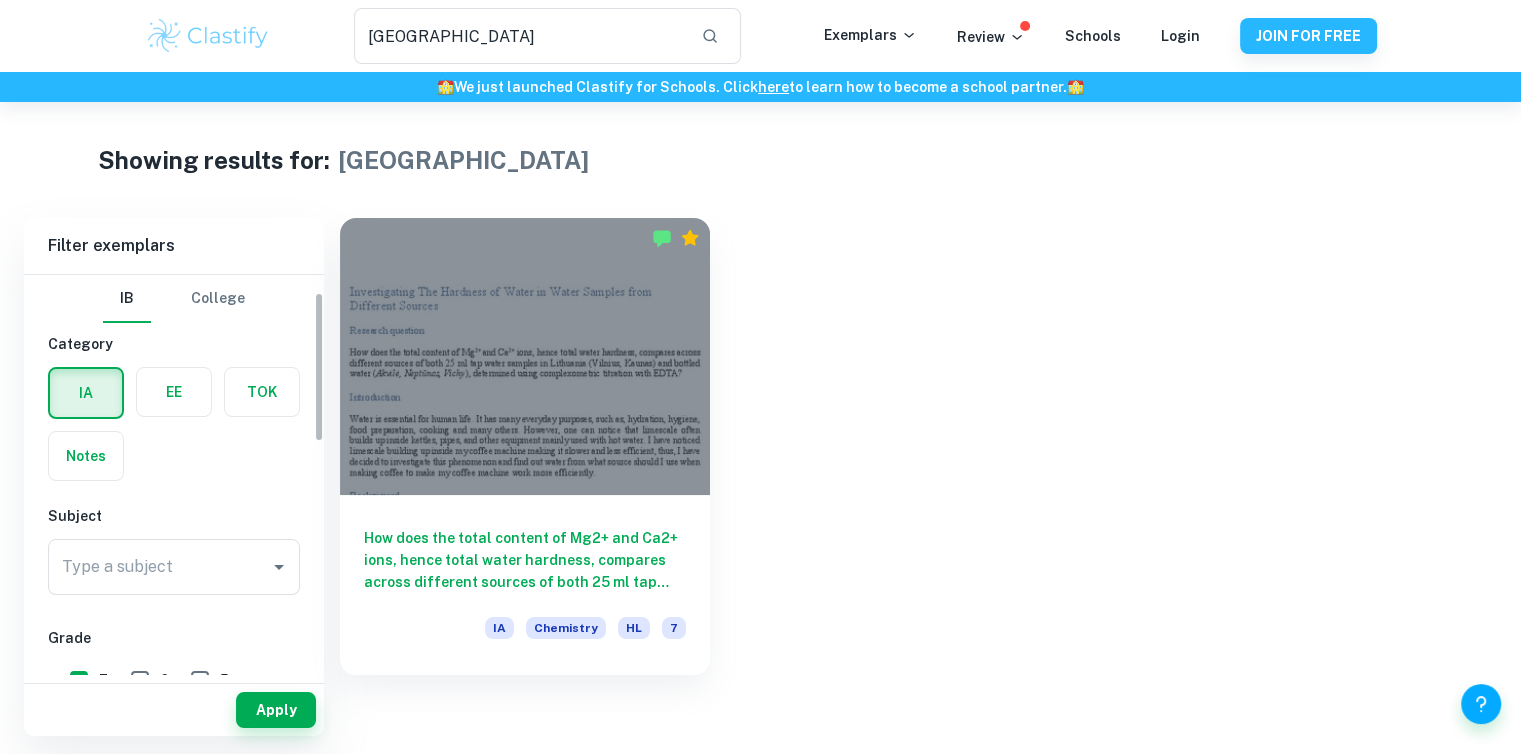 scroll, scrollTop: 122, scrollLeft: 0, axis: vertical 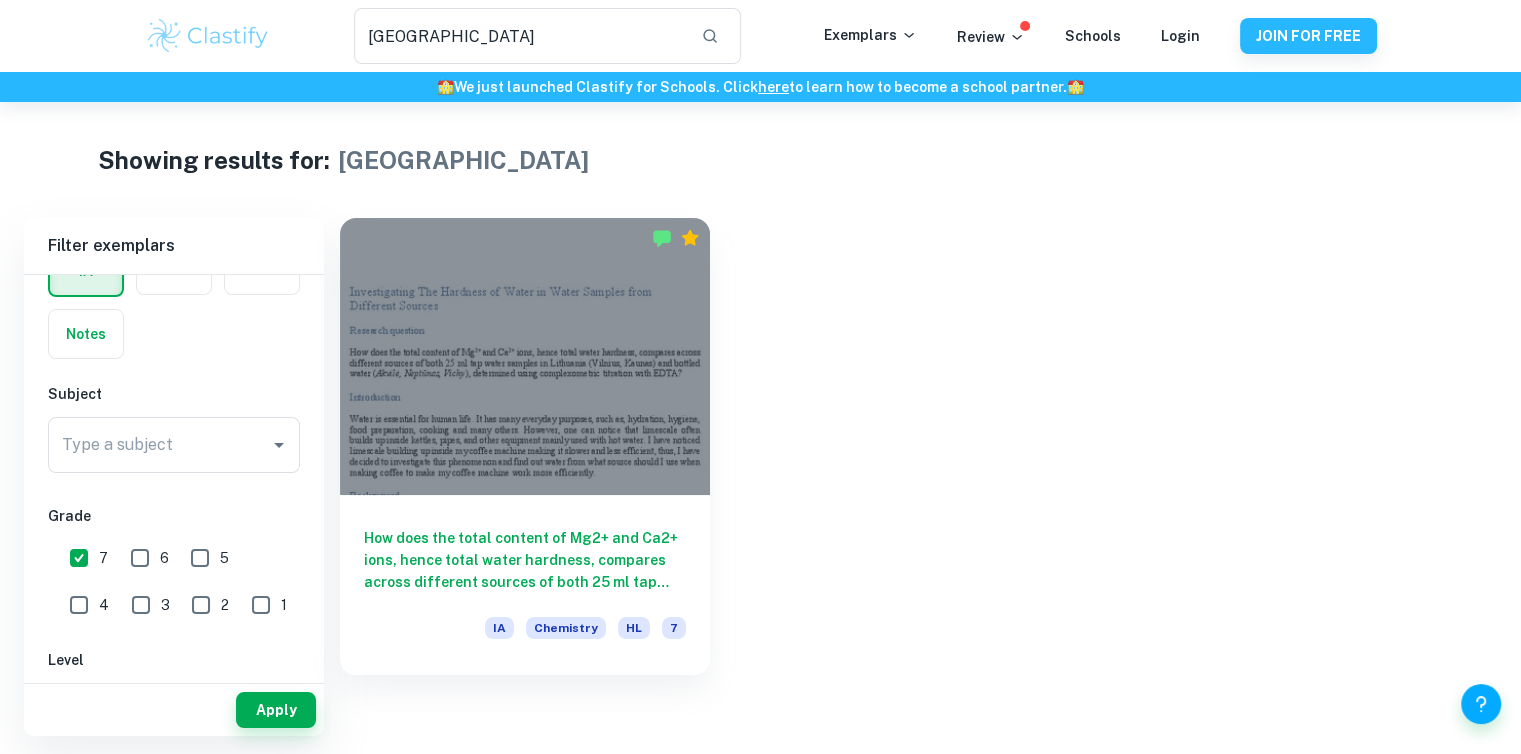 click on "7" at bounding box center [79, 558] 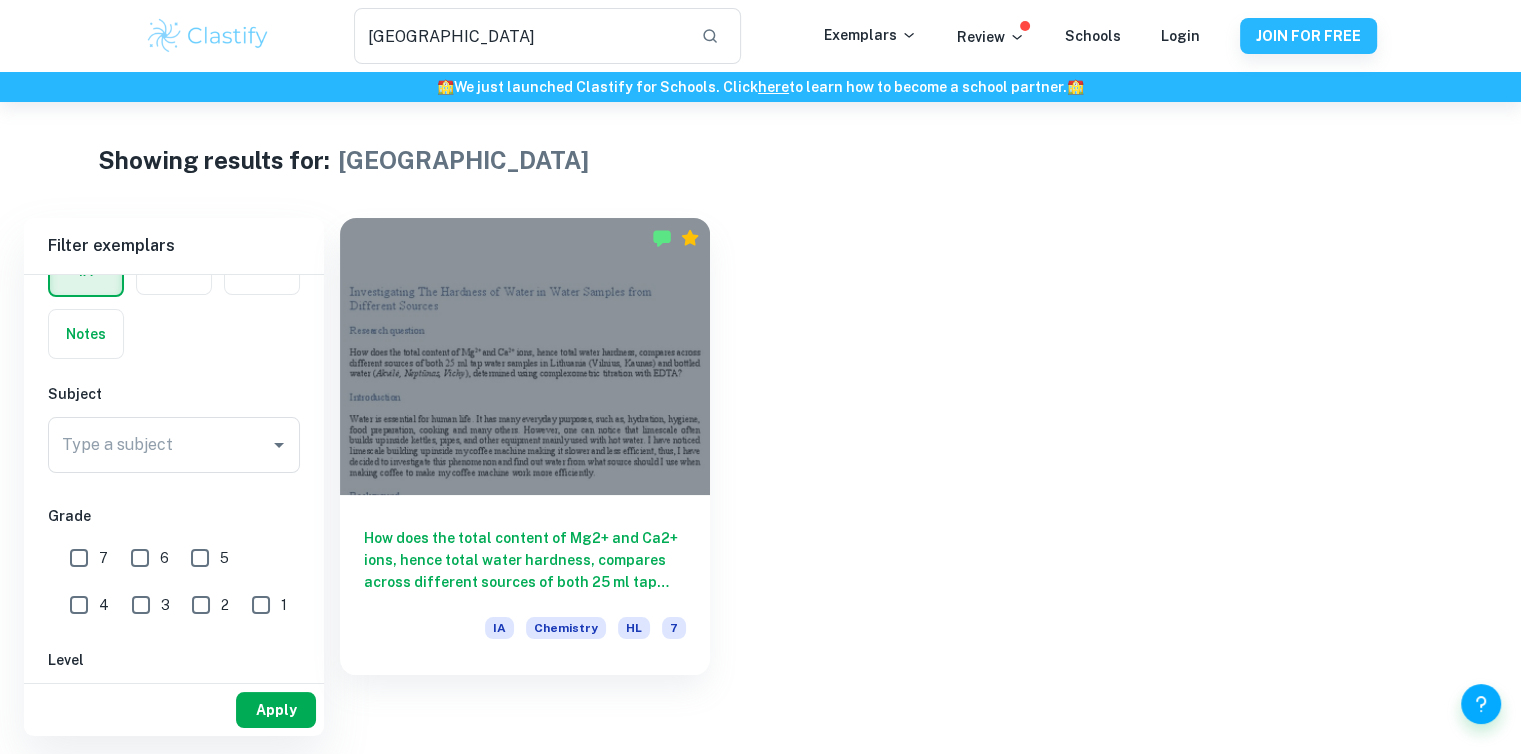 click on "Apply" at bounding box center (276, 710) 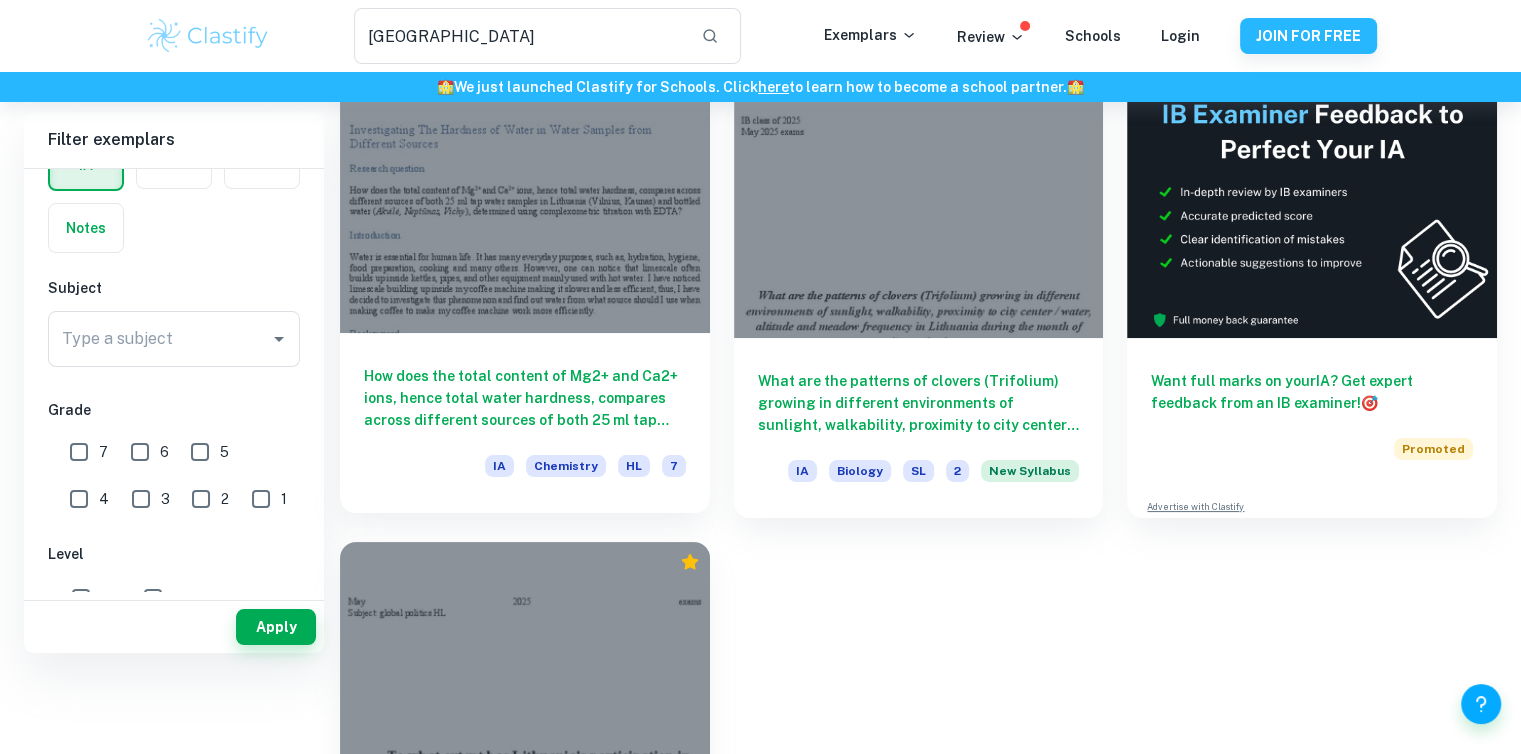 scroll, scrollTop: 0, scrollLeft: 0, axis: both 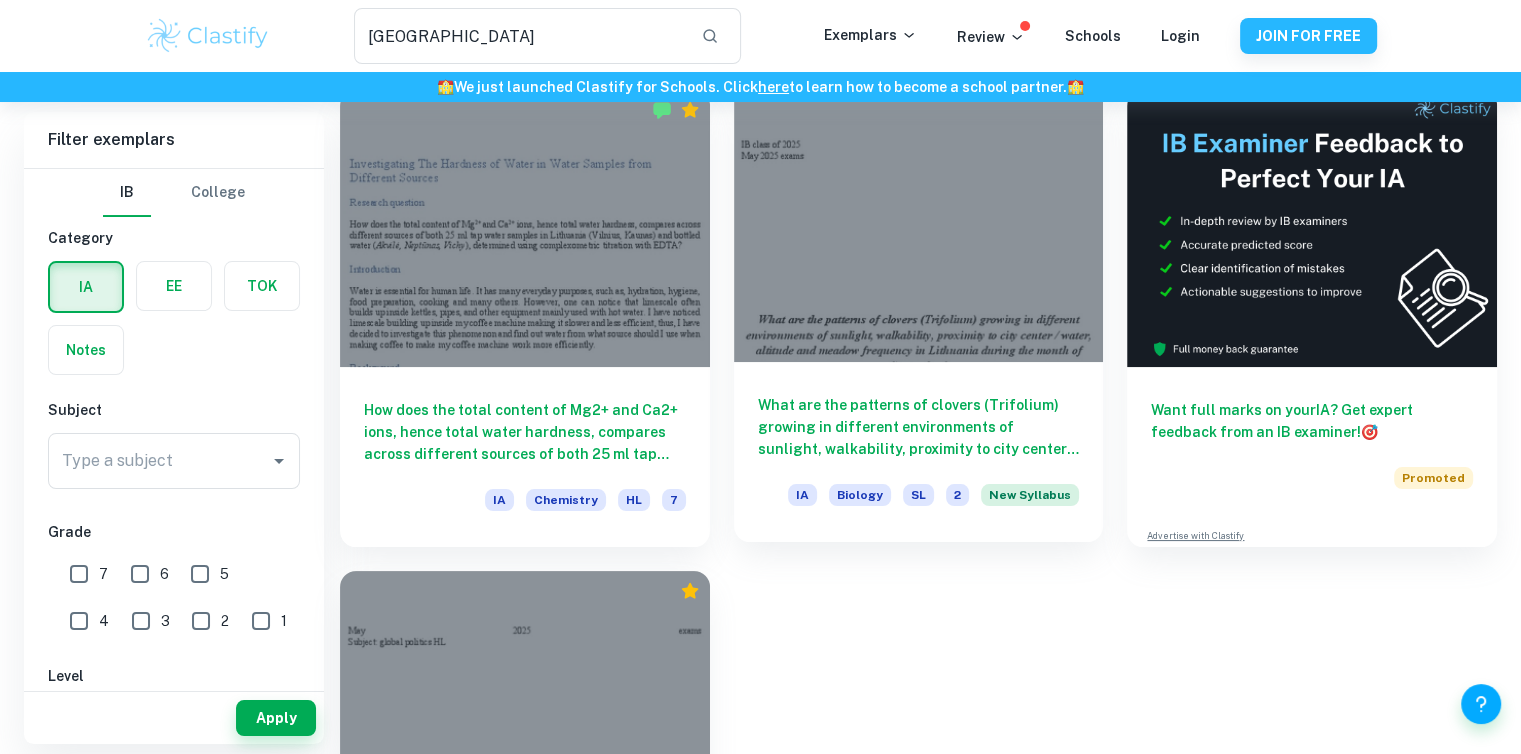 click on "What are the patterns of clovers (Trifolium) growing in different  environments of sunlight, walkability, proximity to city center / water,  altitude and meadow frequency in [GEOGRAPHIC_DATA] during the month of  September?" at bounding box center [919, 427] 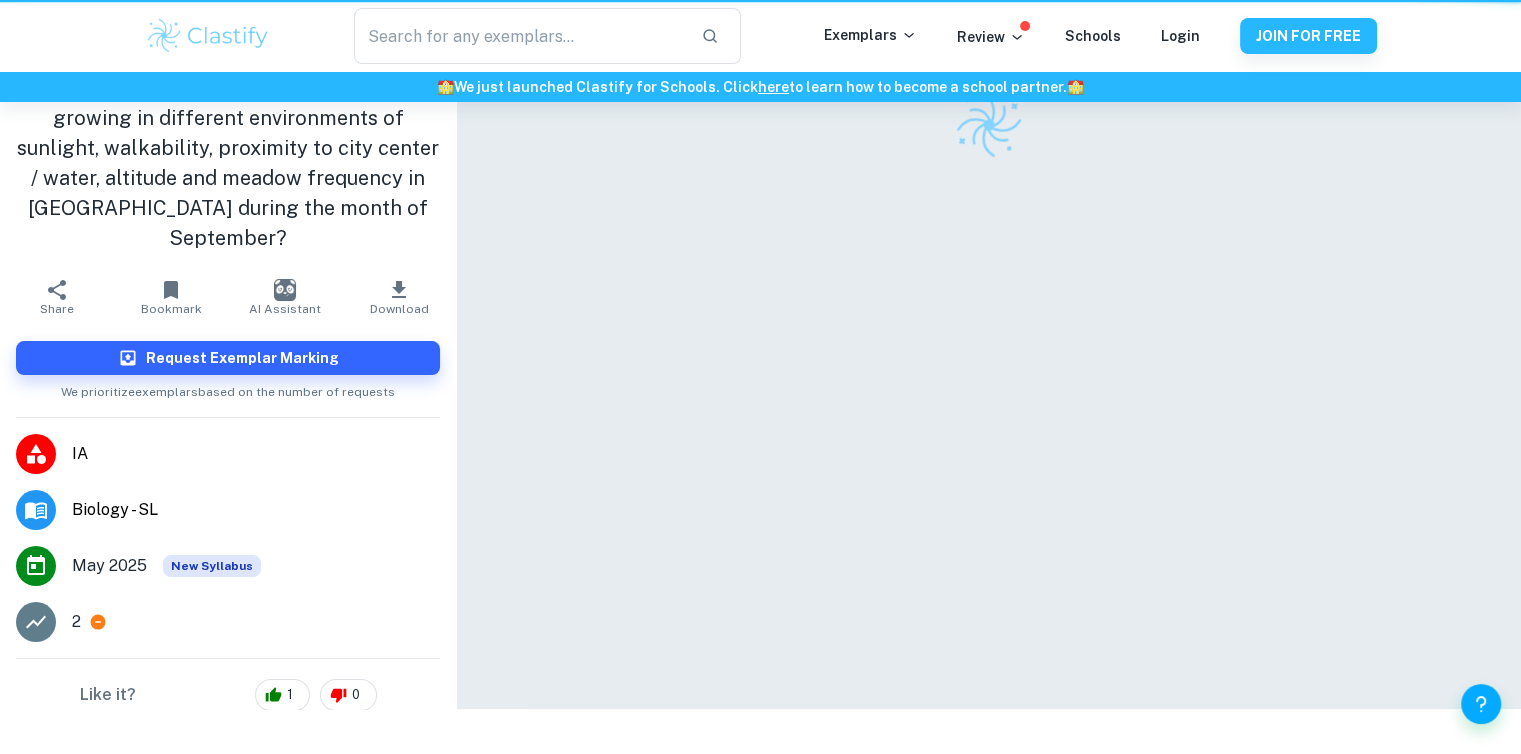 scroll, scrollTop: 0, scrollLeft: 0, axis: both 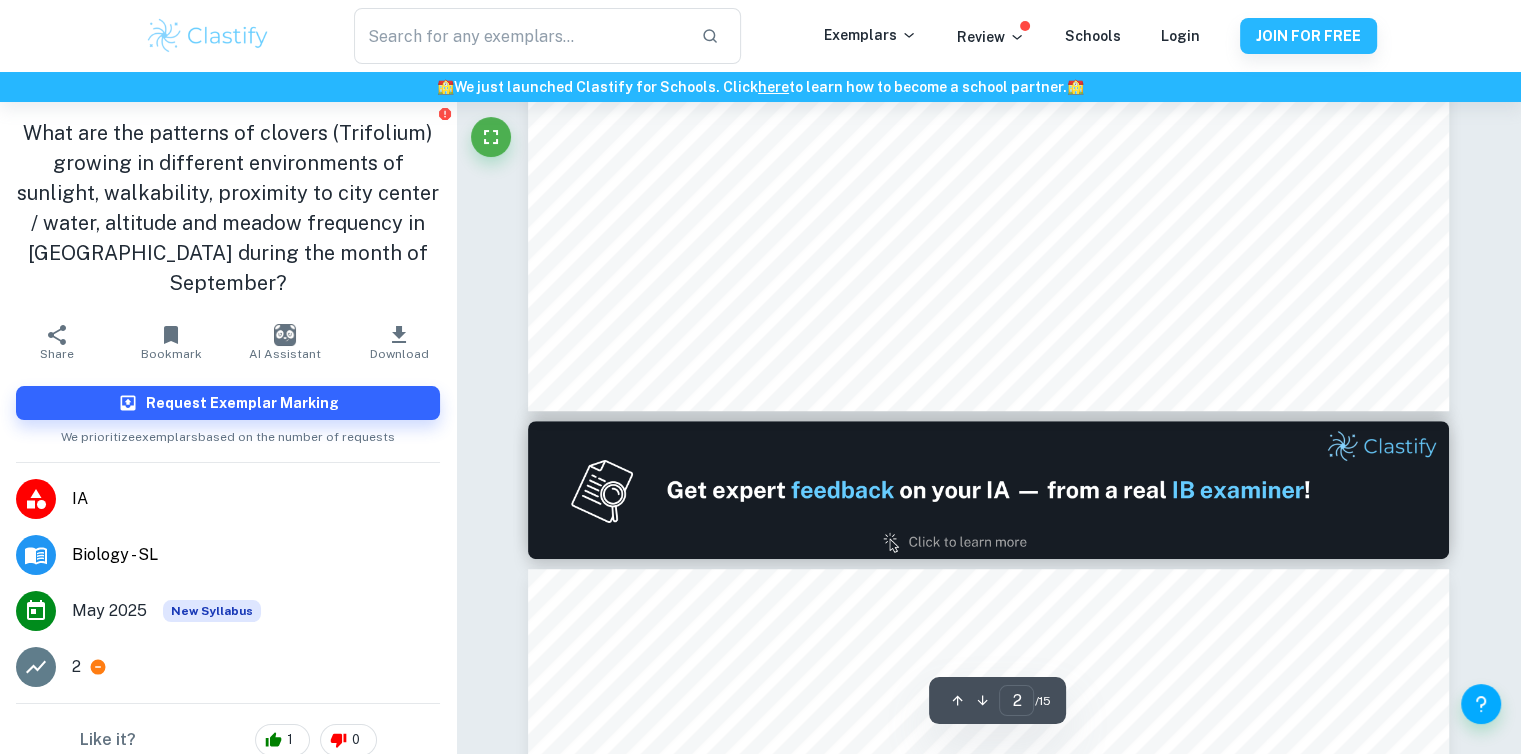 type on "1" 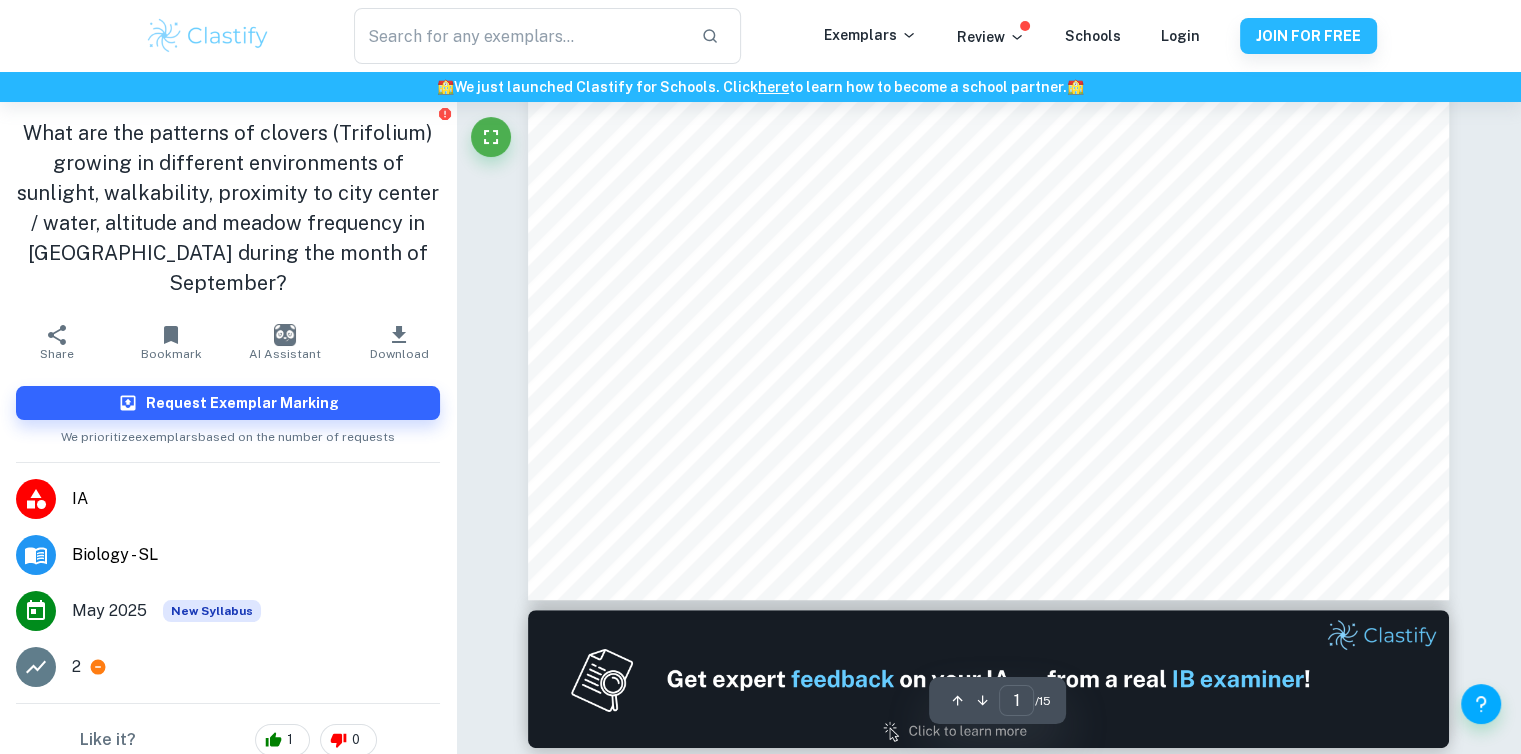 scroll, scrollTop: 0, scrollLeft: 0, axis: both 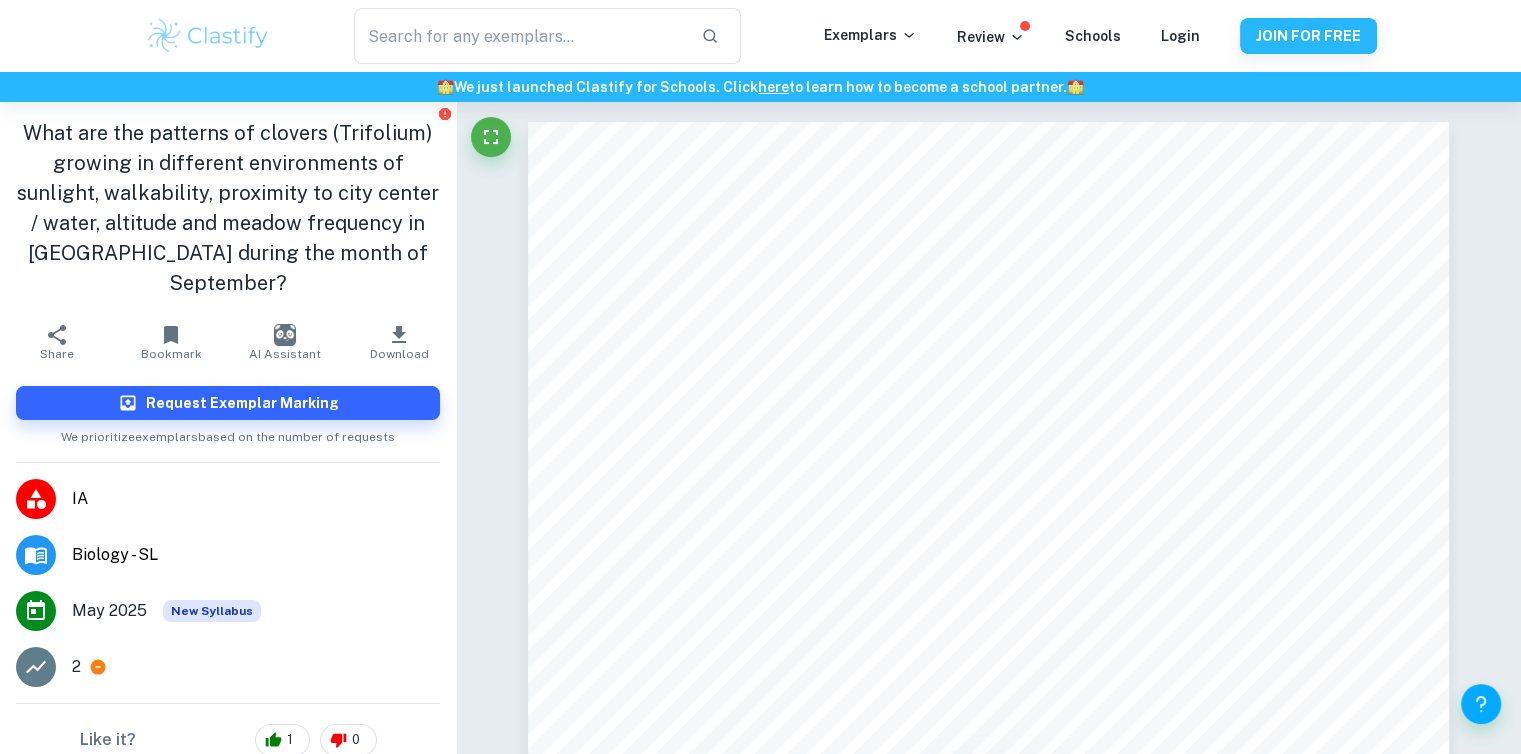 type on "[GEOGRAPHIC_DATA]" 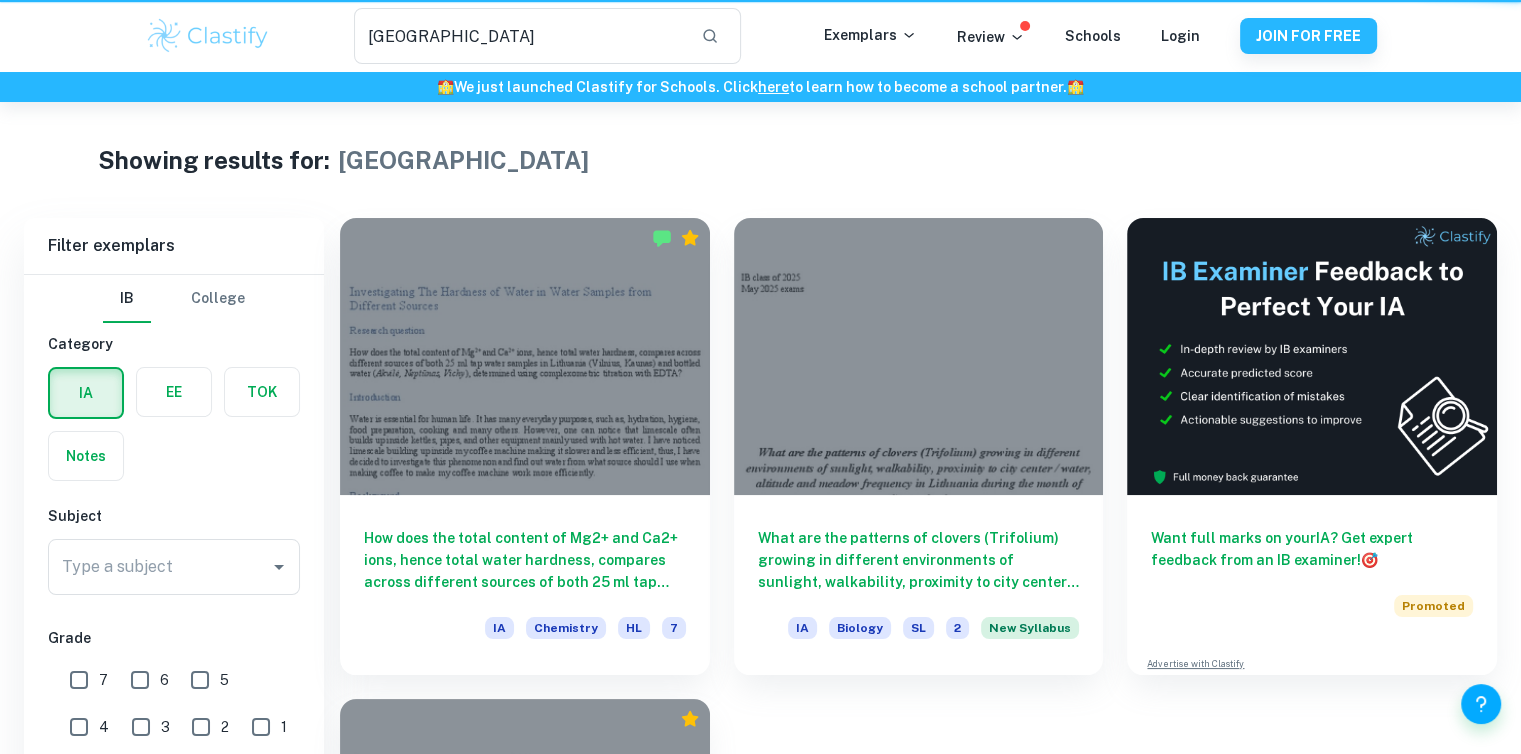 scroll, scrollTop: 128, scrollLeft: 0, axis: vertical 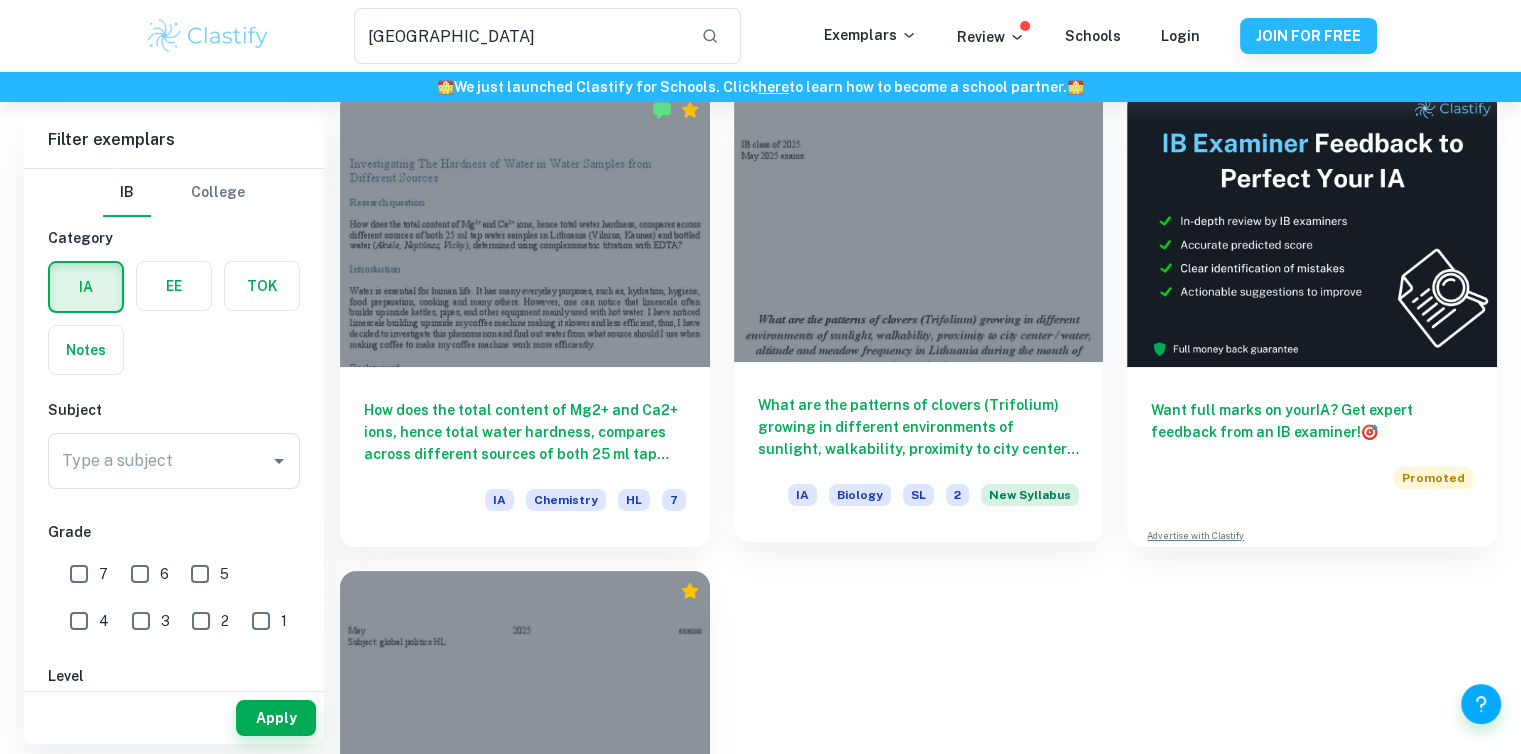 click on "What are the patterns of clovers (Trifolium) growing in different  environments of sunlight, walkability, proximity to city center / water,  altitude and meadow frequency in [GEOGRAPHIC_DATA] during the month of  September?" at bounding box center (919, 427) 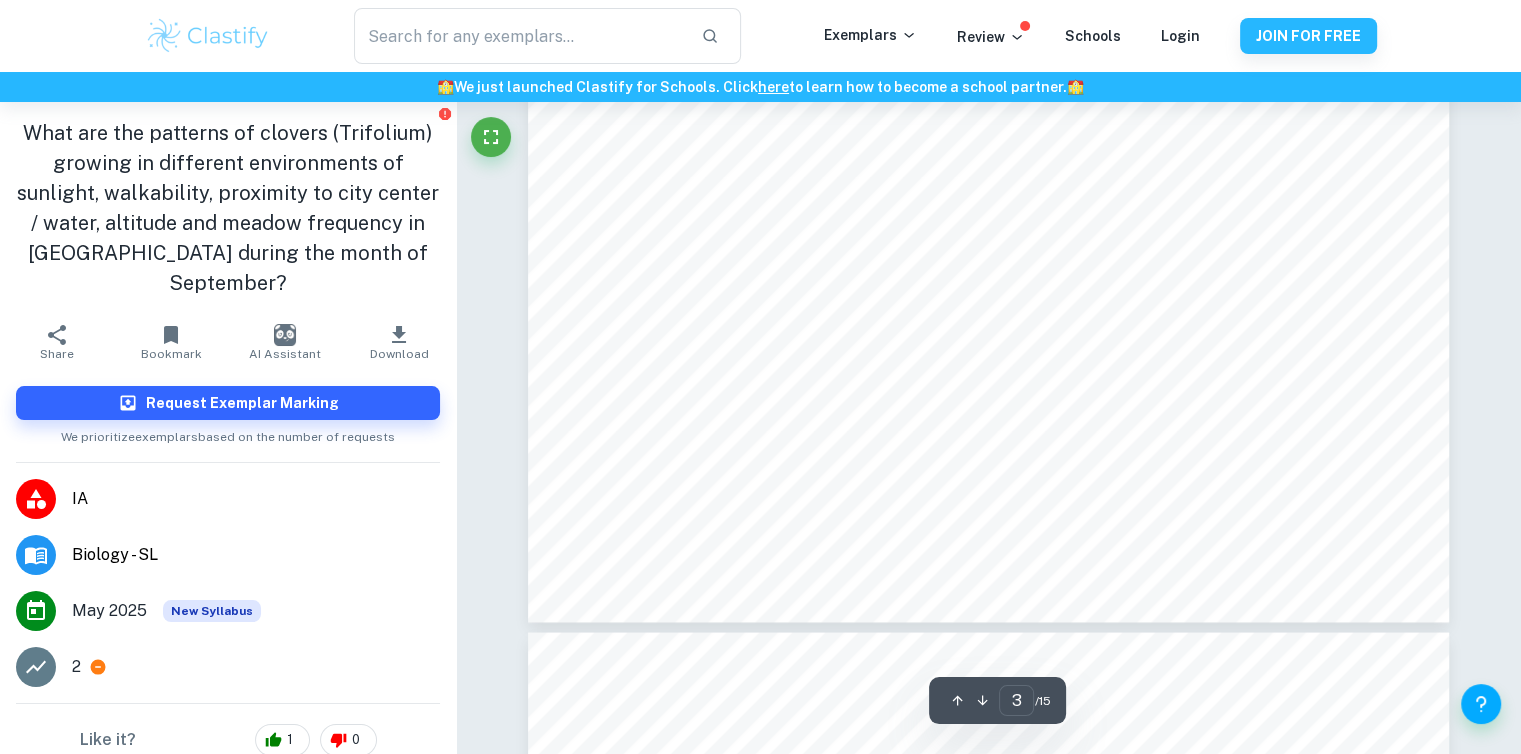 scroll, scrollTop: 3390, scrollLeft: 0, axis: vertical 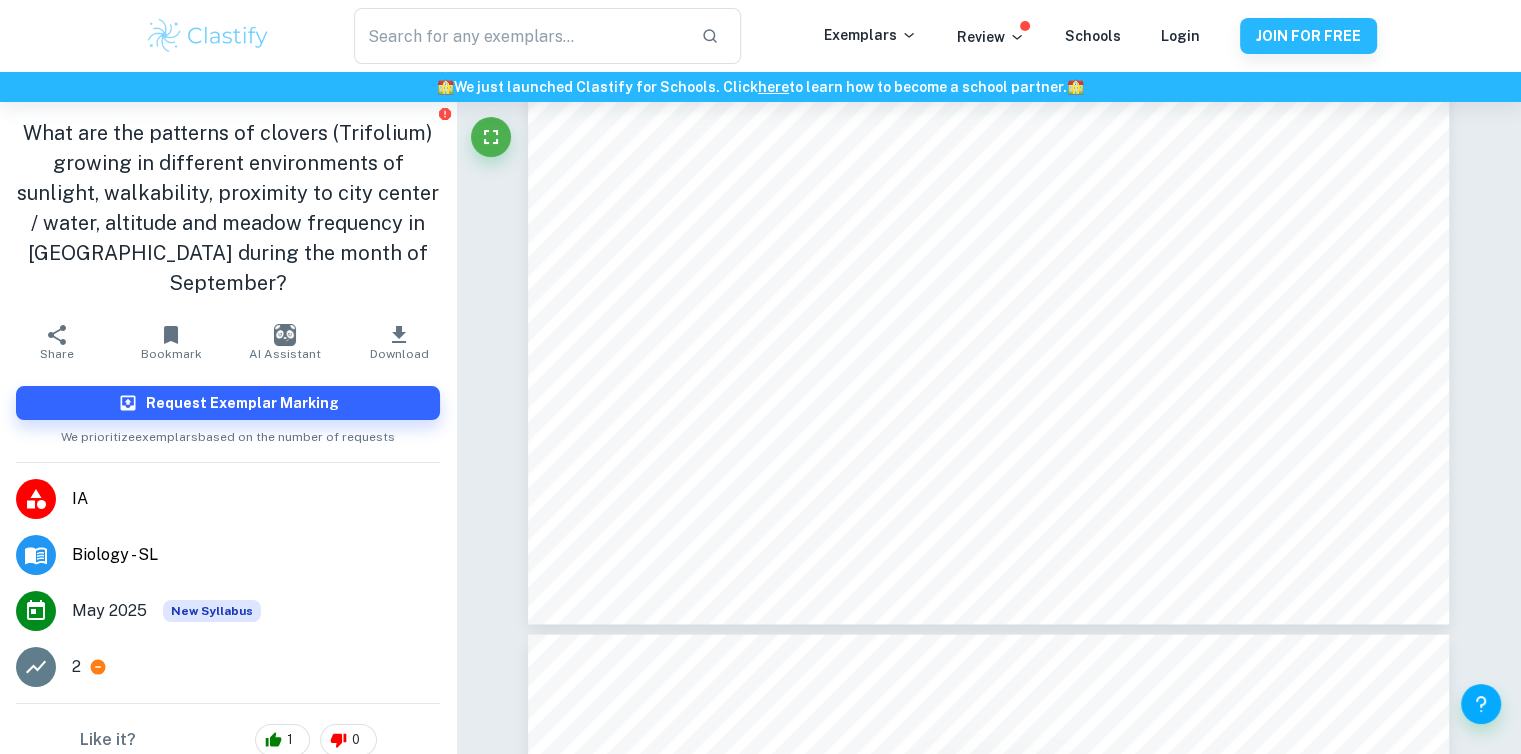 type on "4" 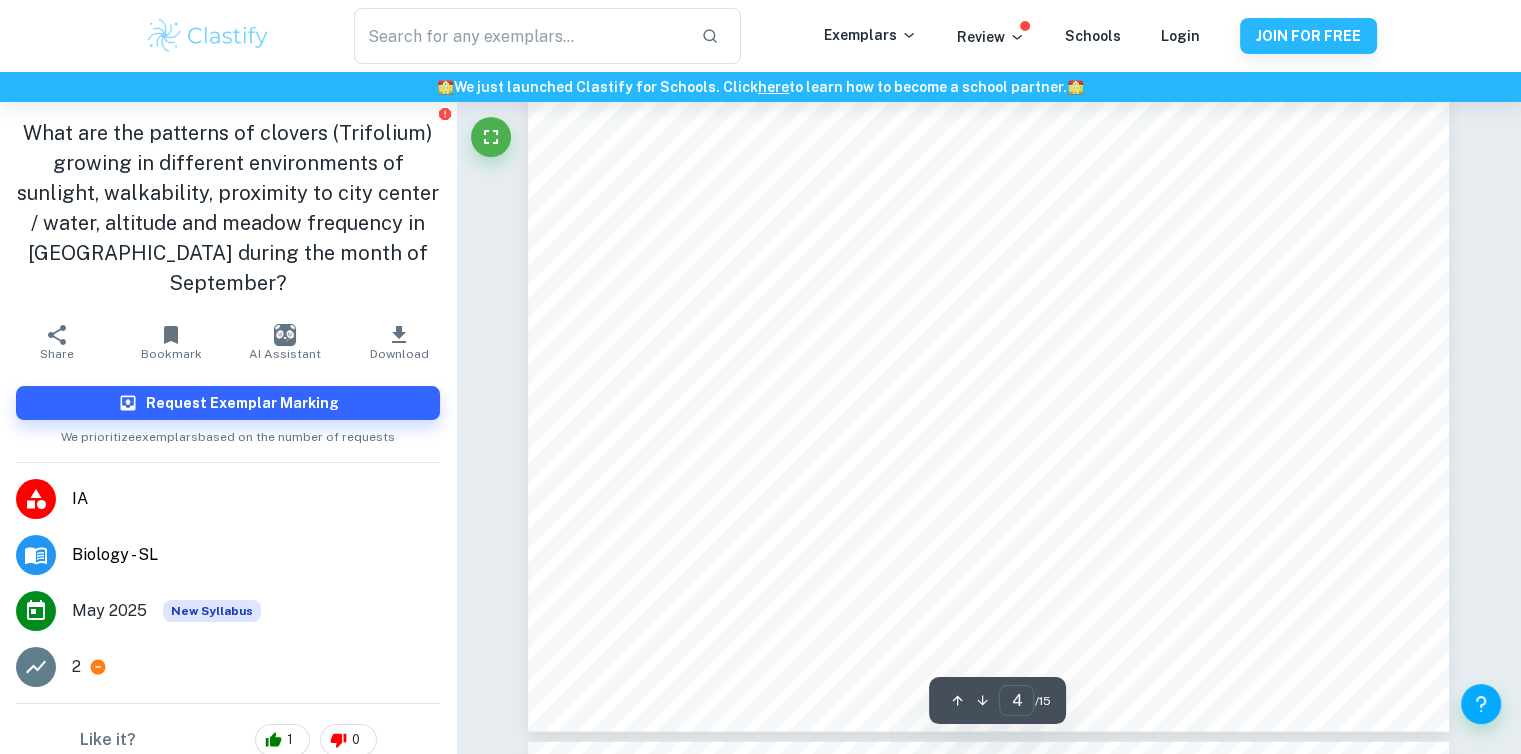 scroll, scrollTop: 4484, scrollLeft: 0, axis: vertical 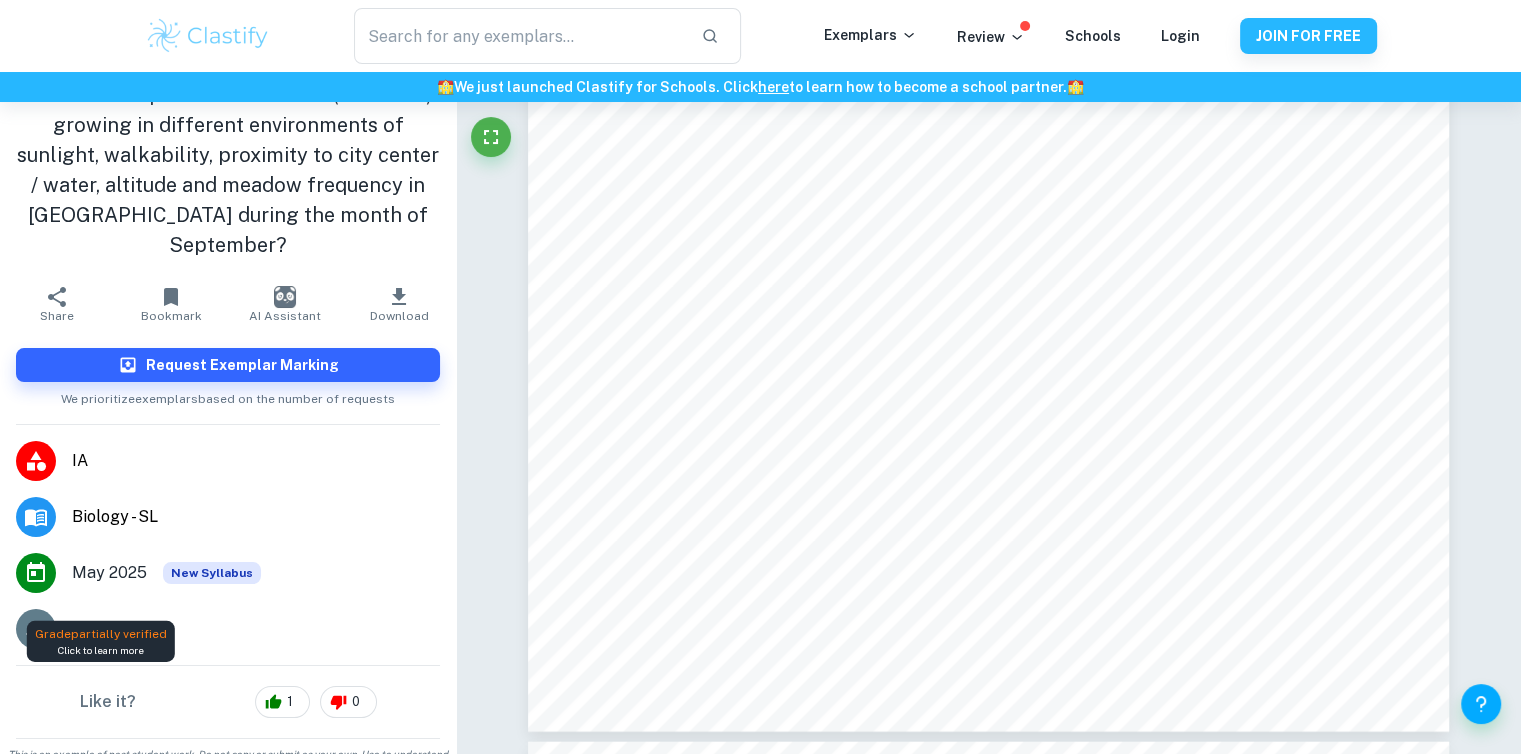 type on "[GEOGRAPHIC_DATA]" 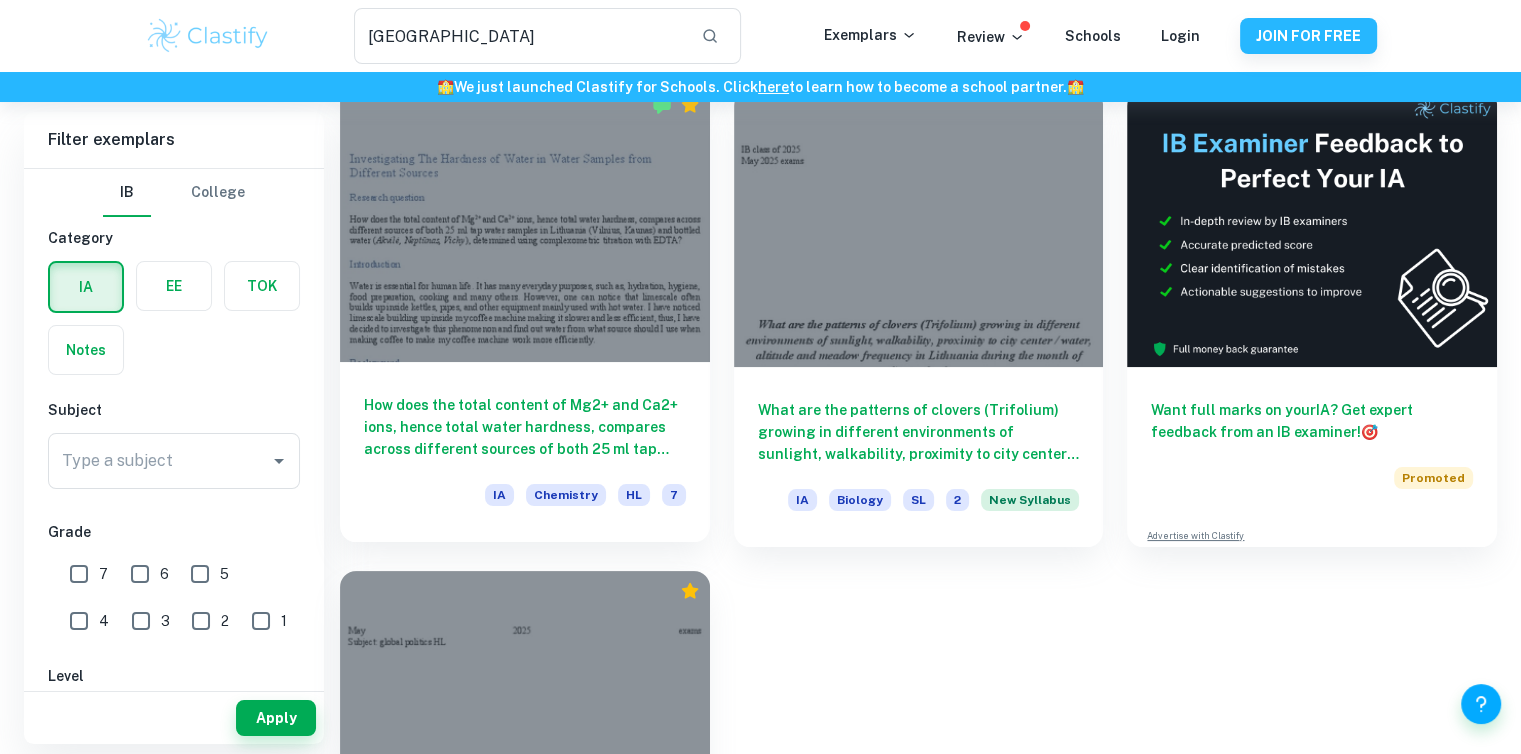 scroll, scrollTop: 424, scrollLeft: 0, axis: vertical 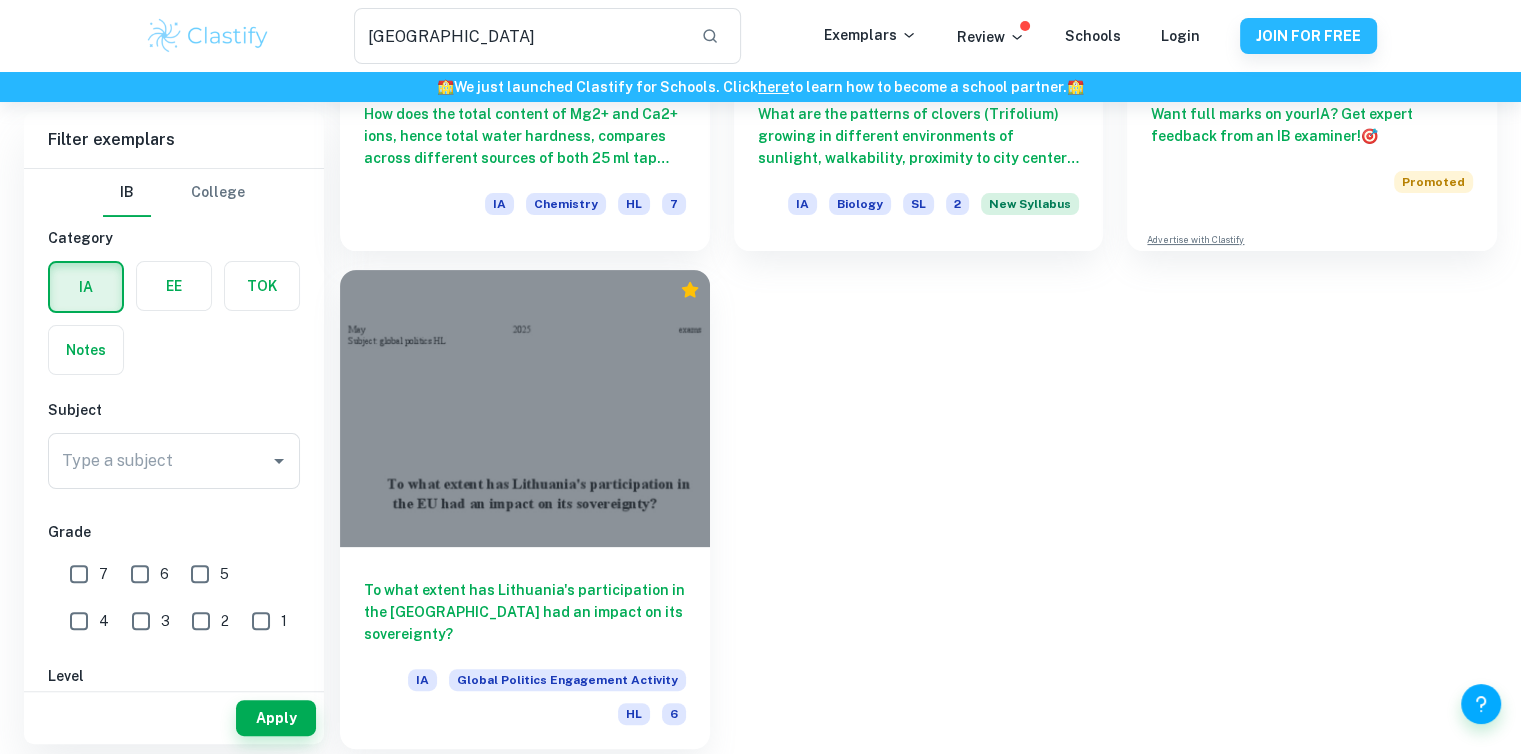click on "To what extent has Lithuania's participation in  the [GEOGRAPHIC_DATA] had an impact on its sovereignty?" at bounding box center (525, 612) 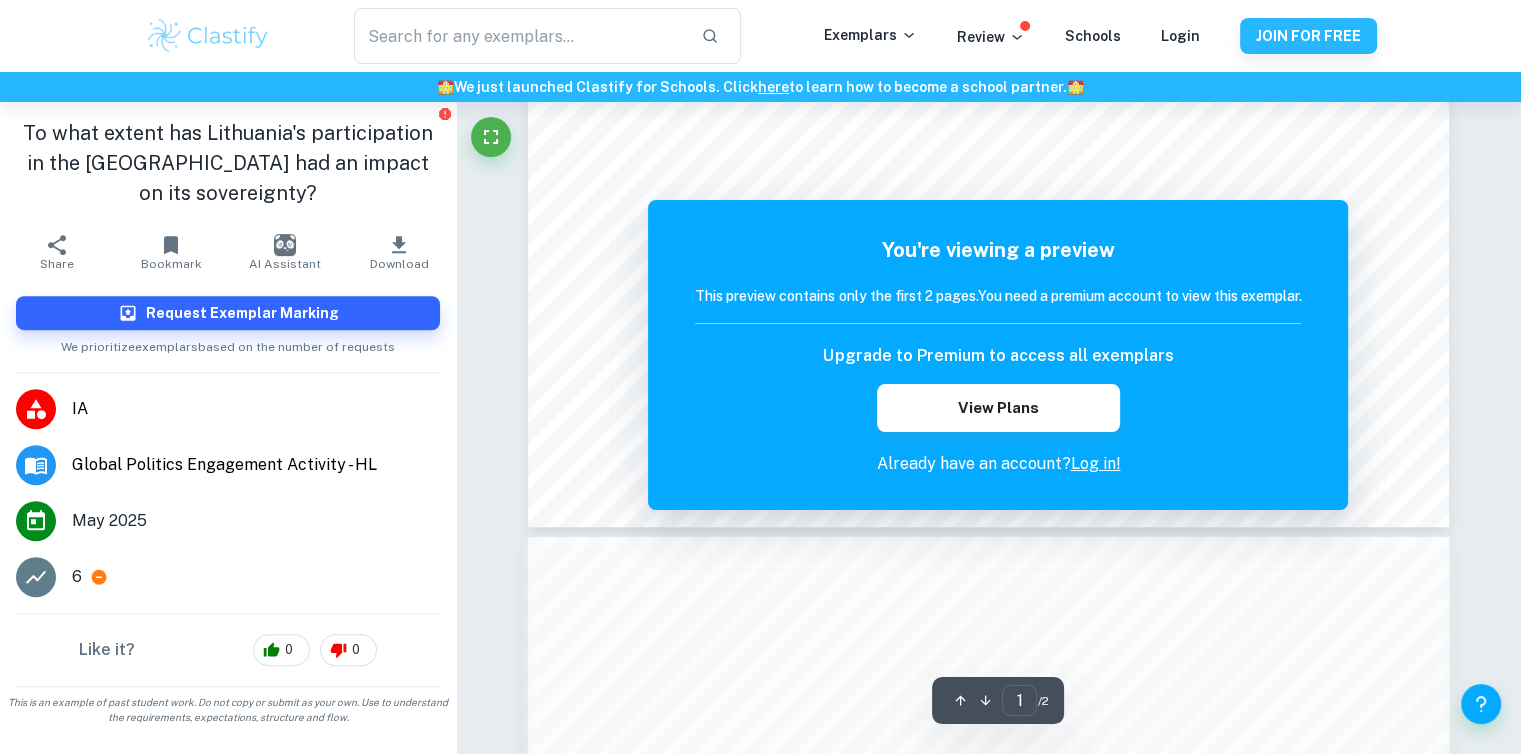 scroll, scrollTop: 784, scrollLeft: 0, axis: vertical 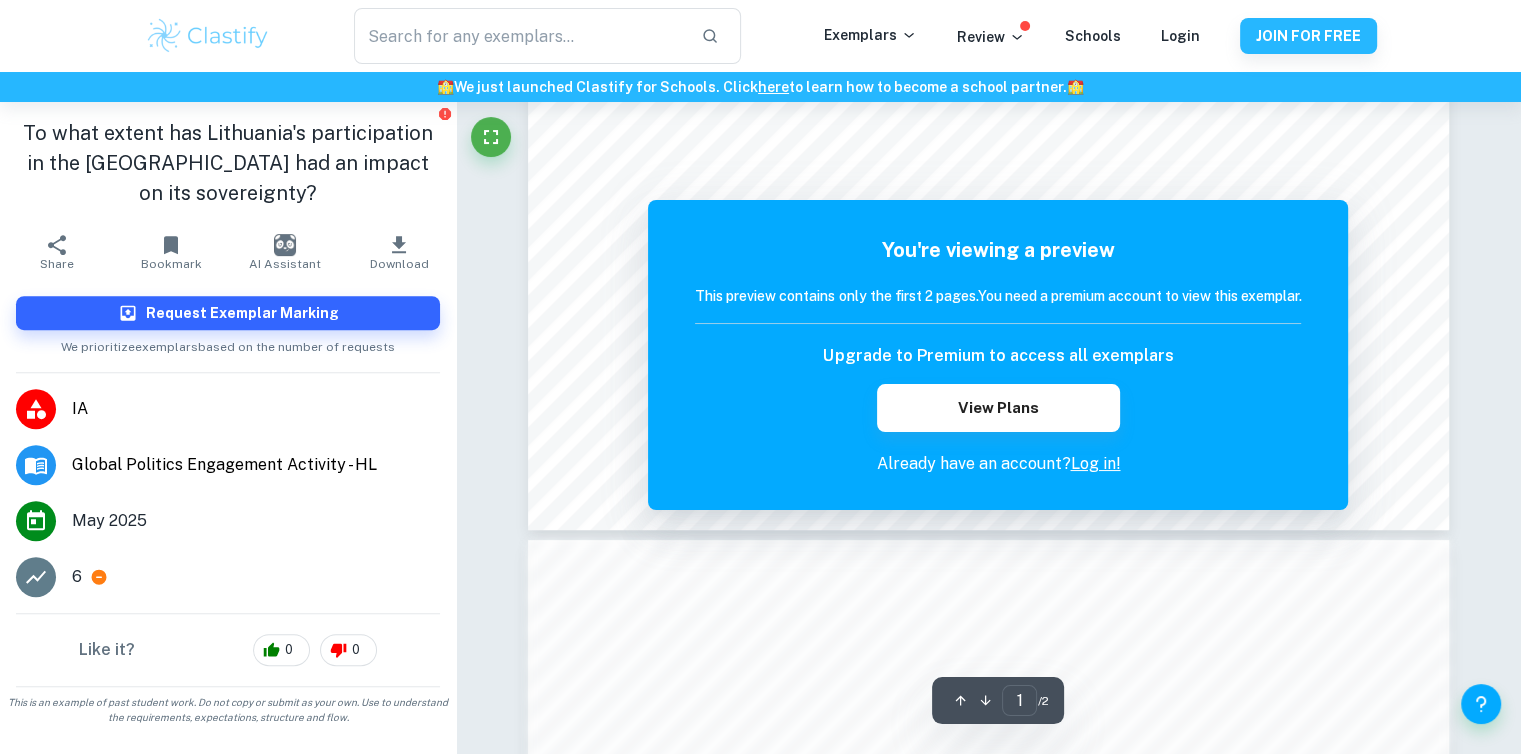 type on "[GEOGRAPHIC_DATA]" 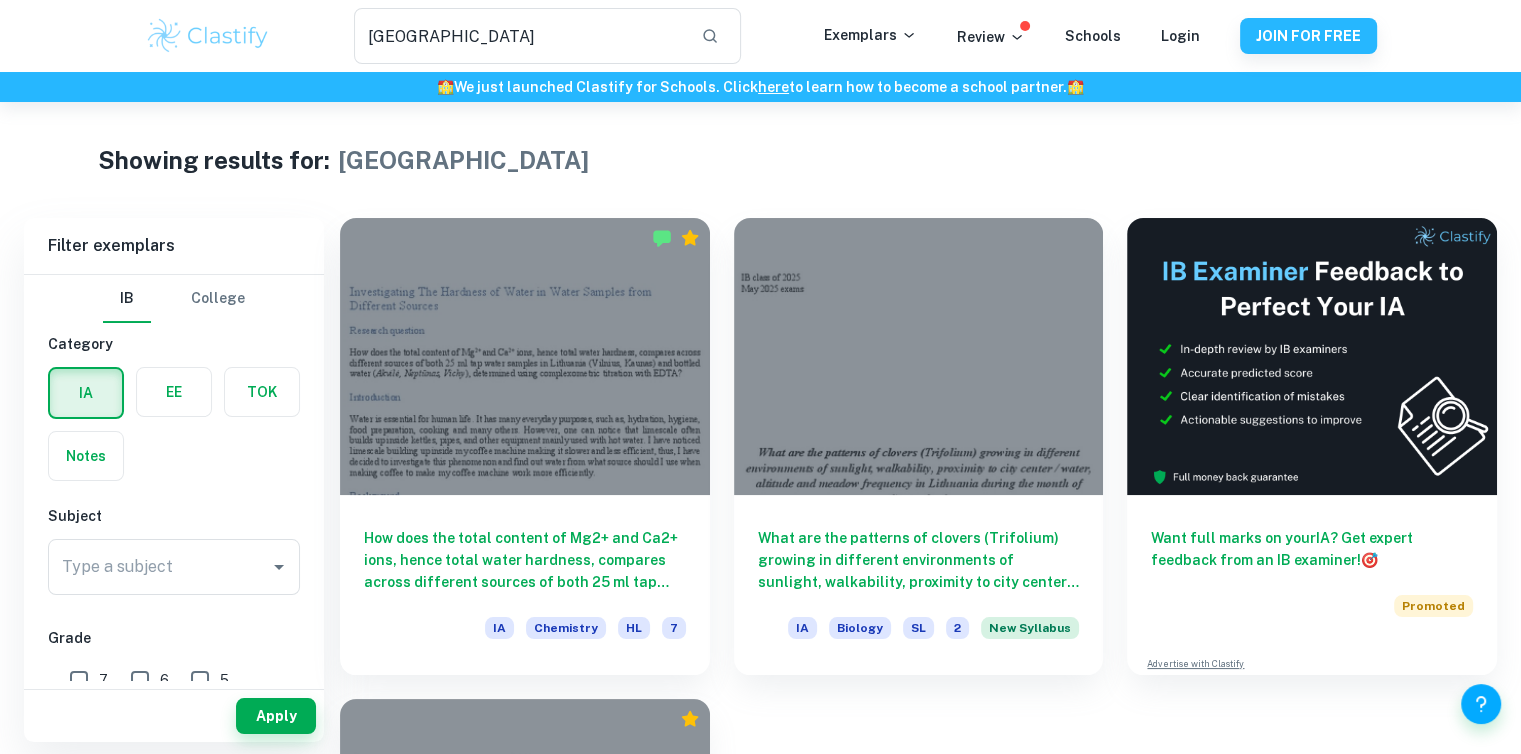 scroll, scrollTop: 16, scrollLeft: 0, axis: vertical 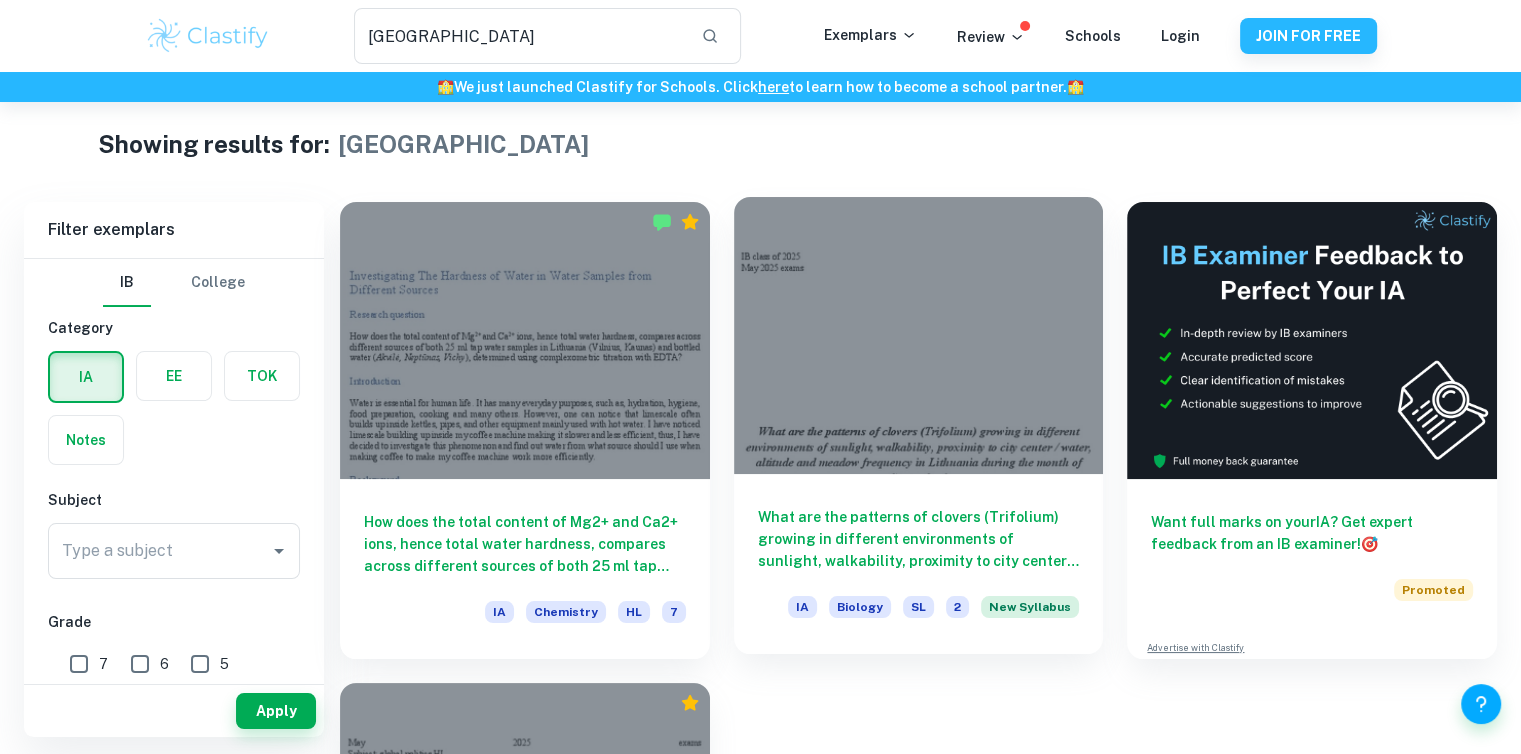 click at bounding box center (919, 335) 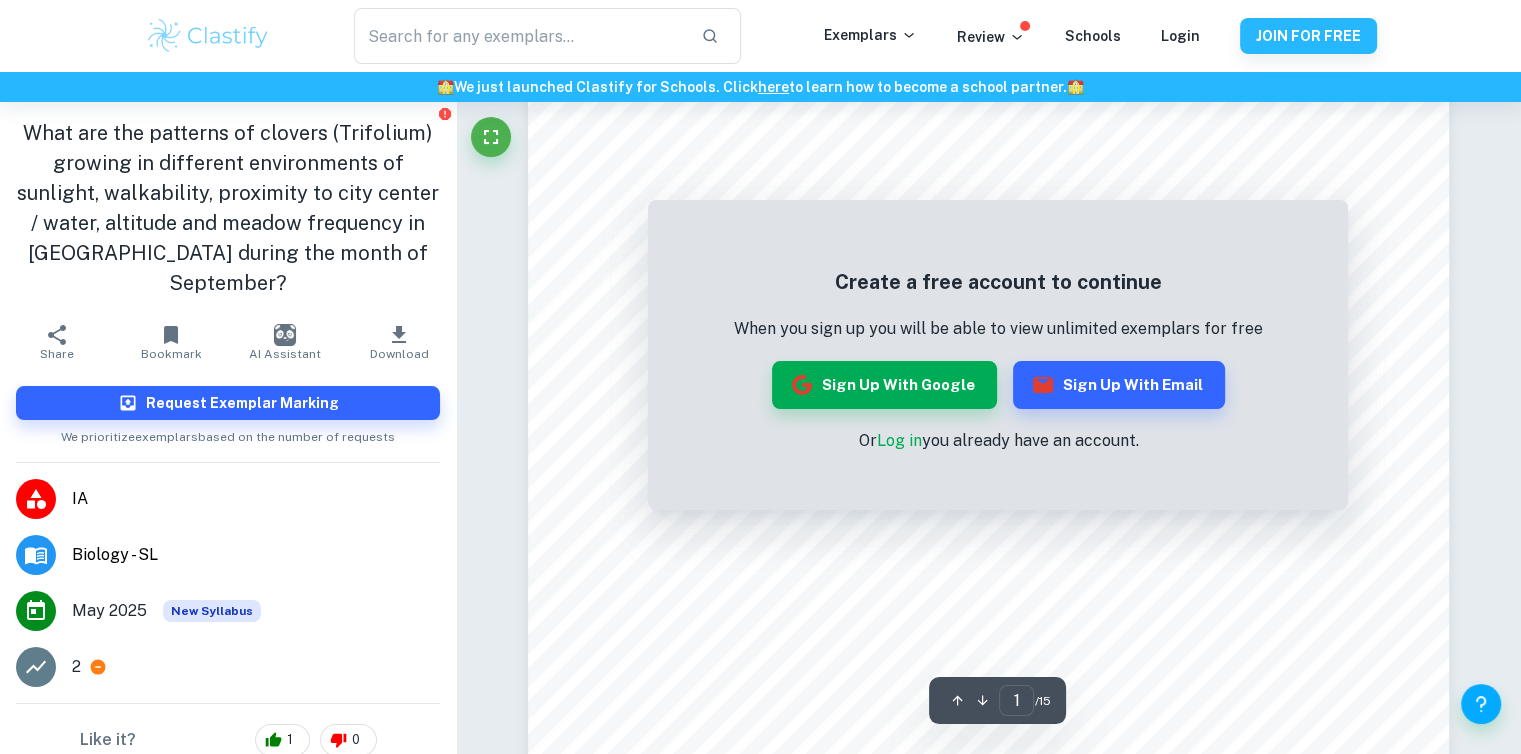 scroll, scrollTop: 0, scrollLeft: 0, axis: both 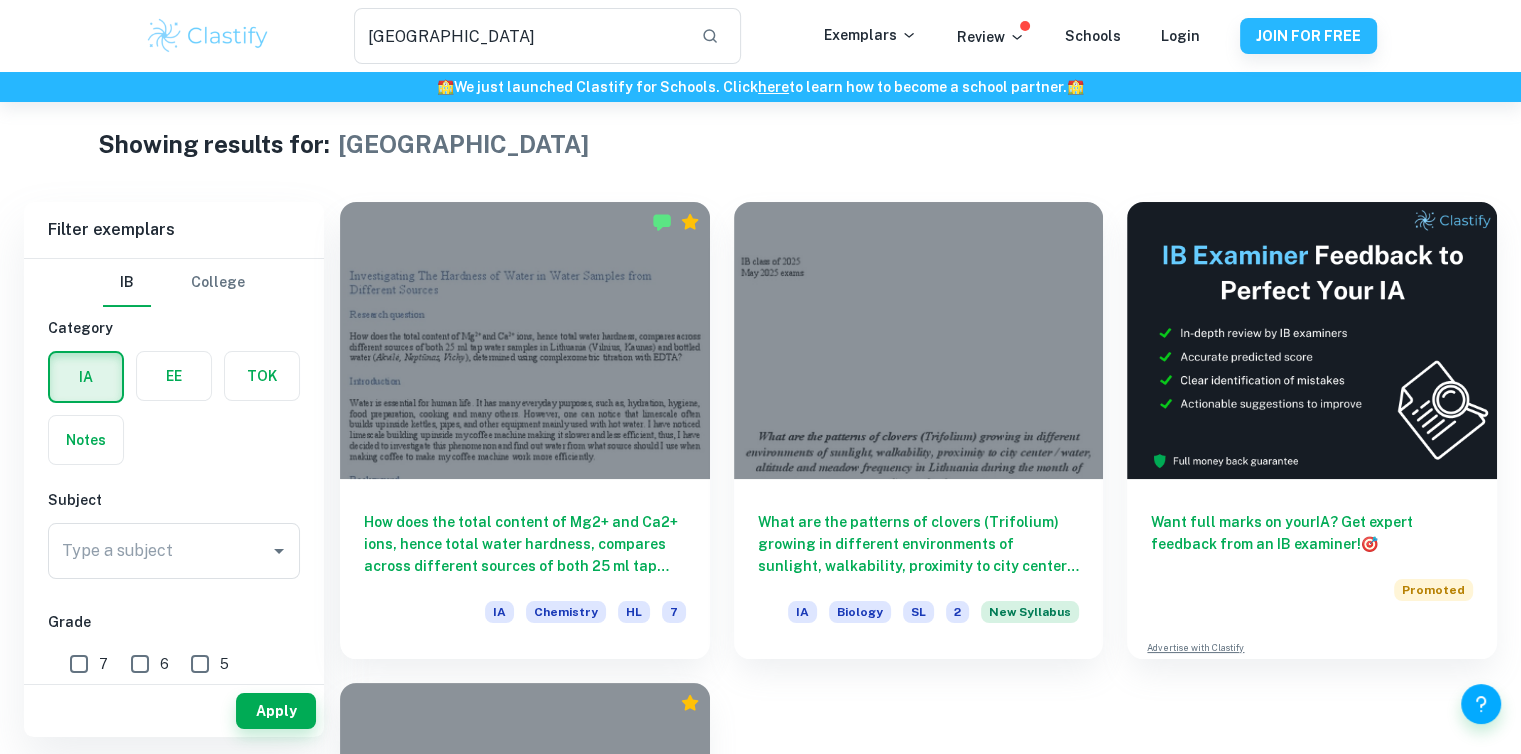 type on "[GEOGRAPHIC_DATA]" 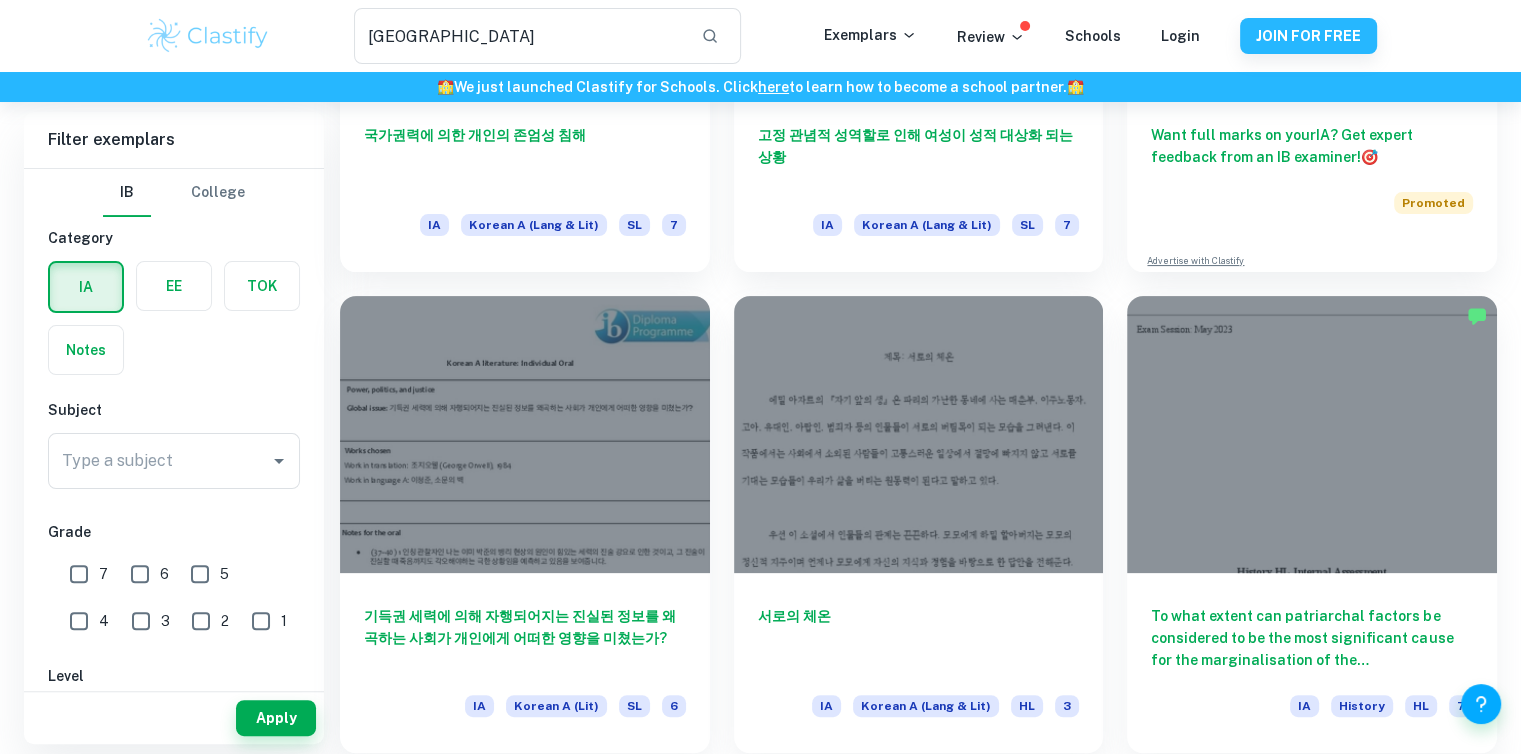 scroll, scrollTop: 132, scrollLeft: 0, axis: vertical 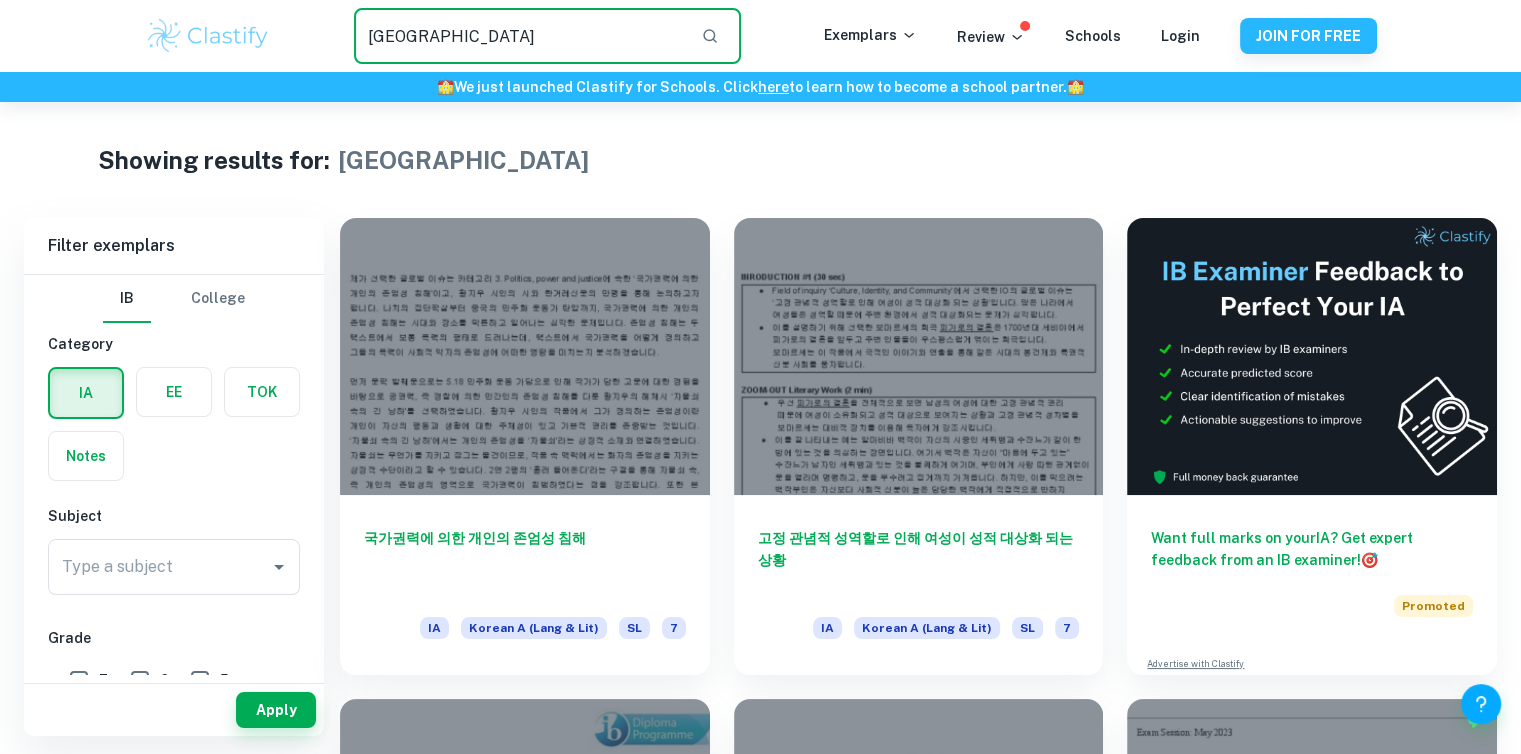 click on "[GEOGRAPHIC_DATA]" at bounding box center (519, 36) 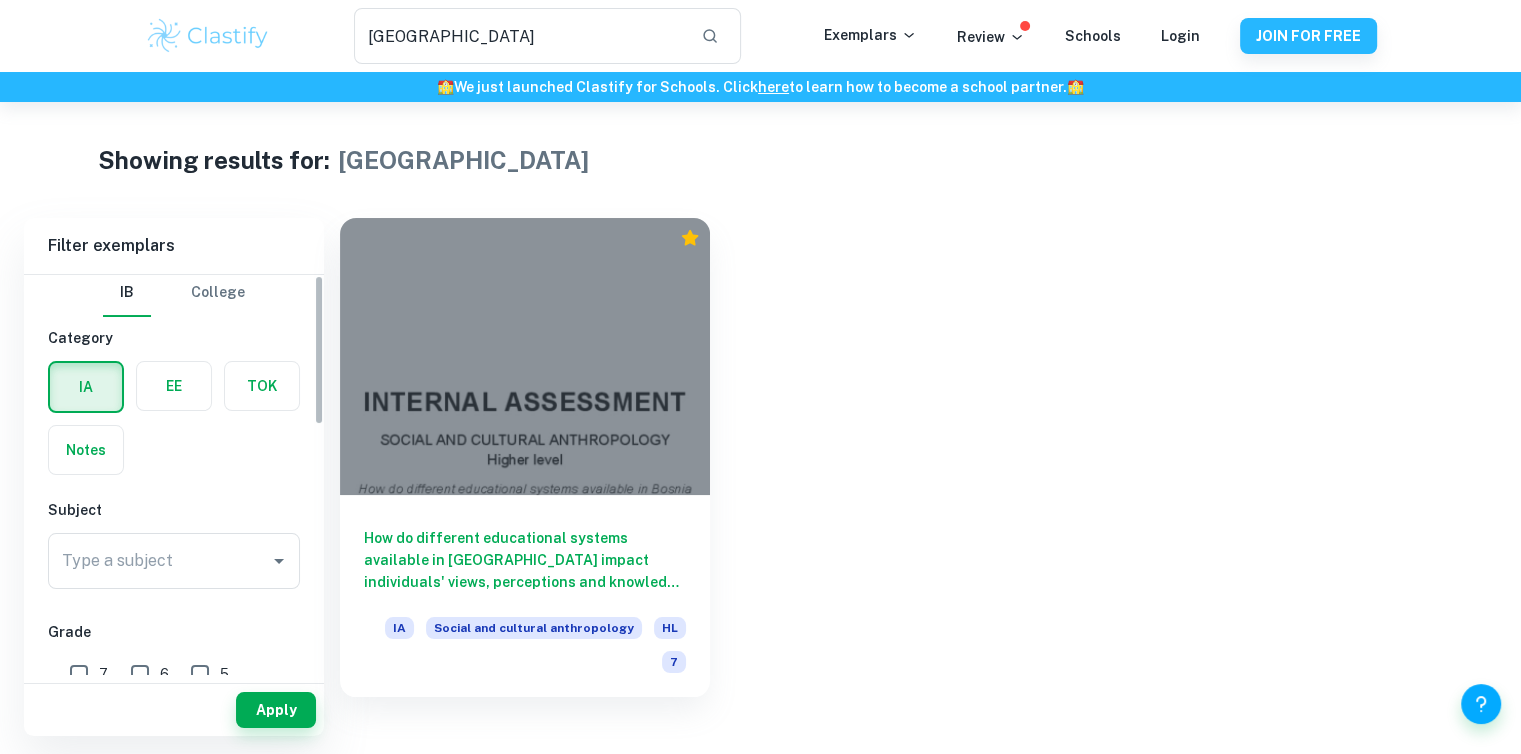 scroll, scrollTop: 0, scrollLeft: 0, axis: both 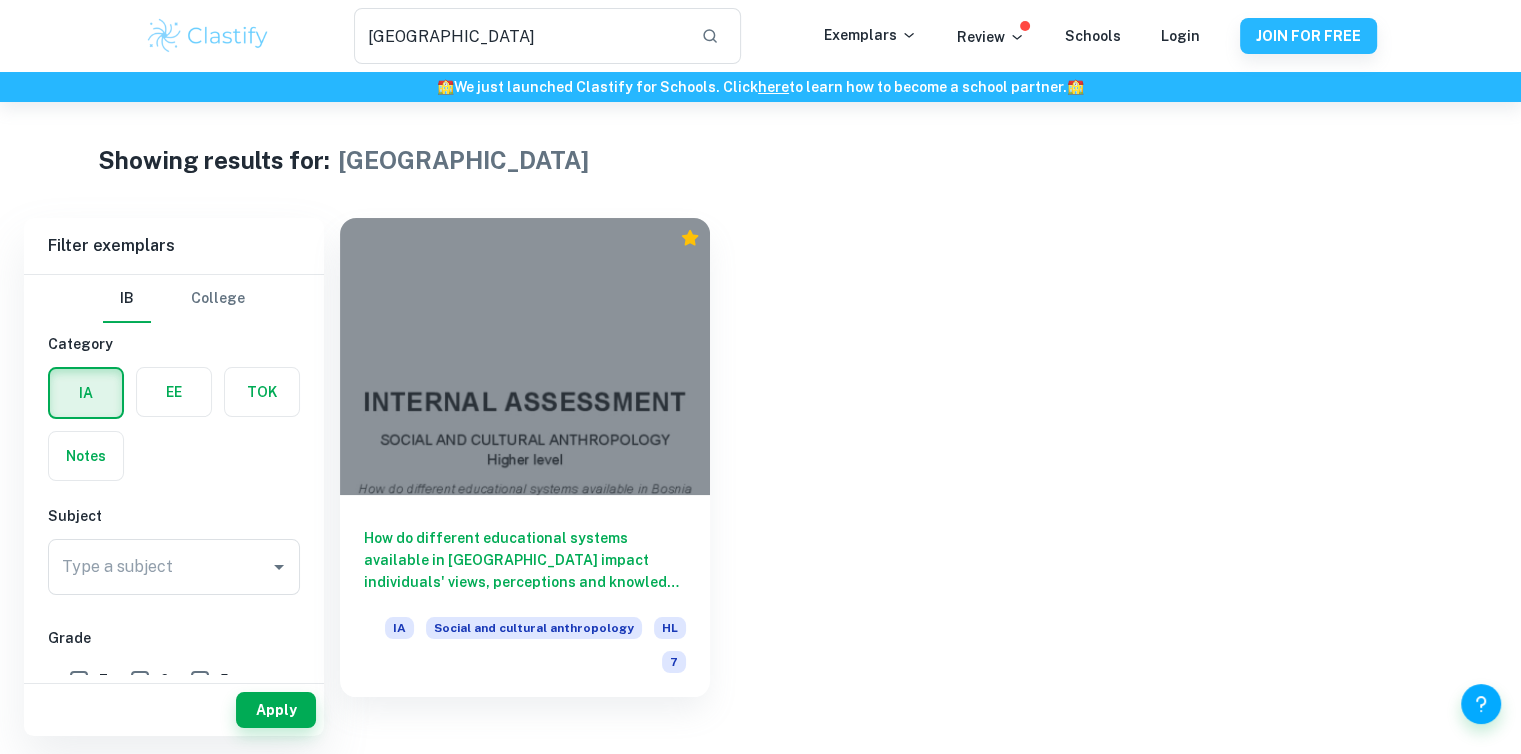 drag, startPoint x: 440, startPoint y: 26, endPoint x: 220, endPoint y: 9, distance: 220.65584 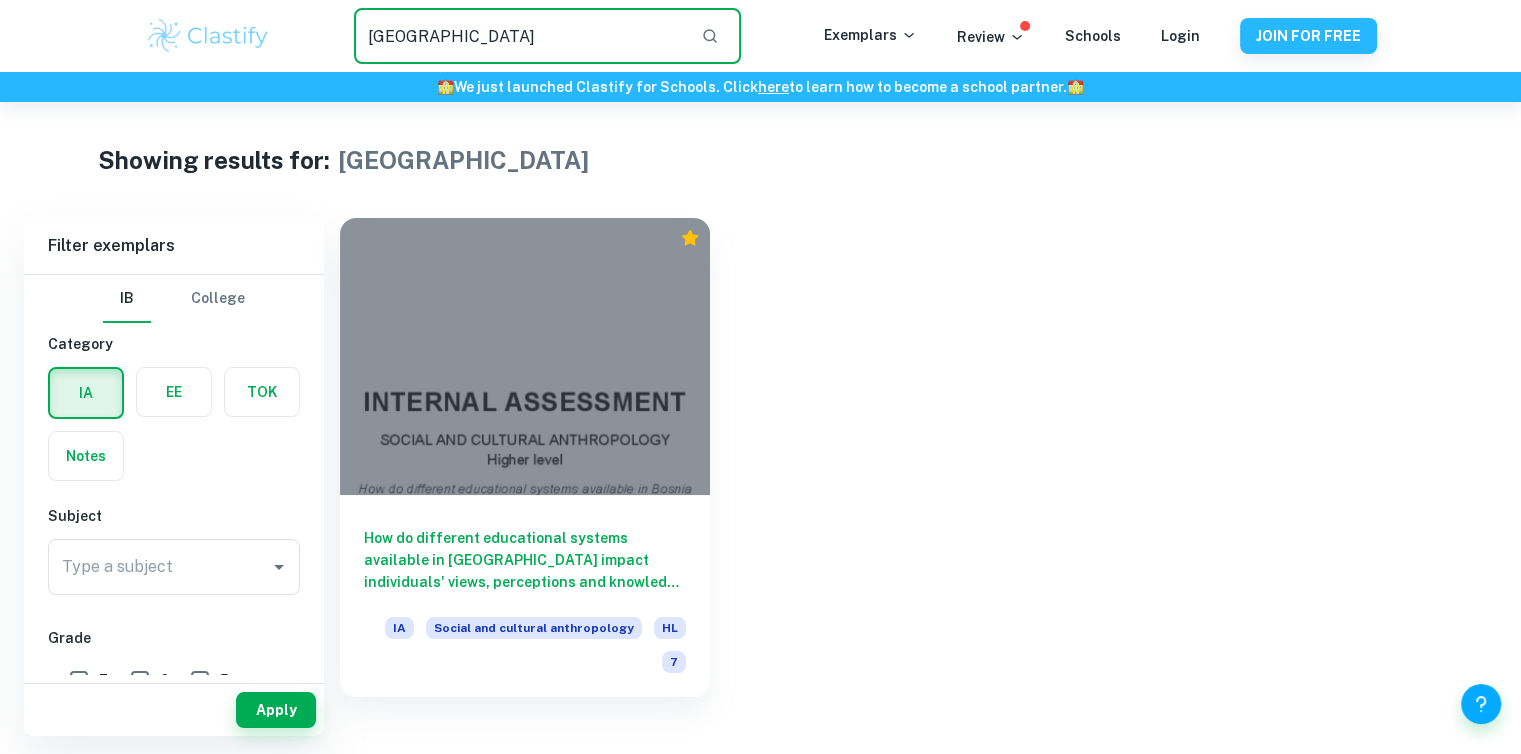 type on "[GEOGRAPHIC_DATA]" 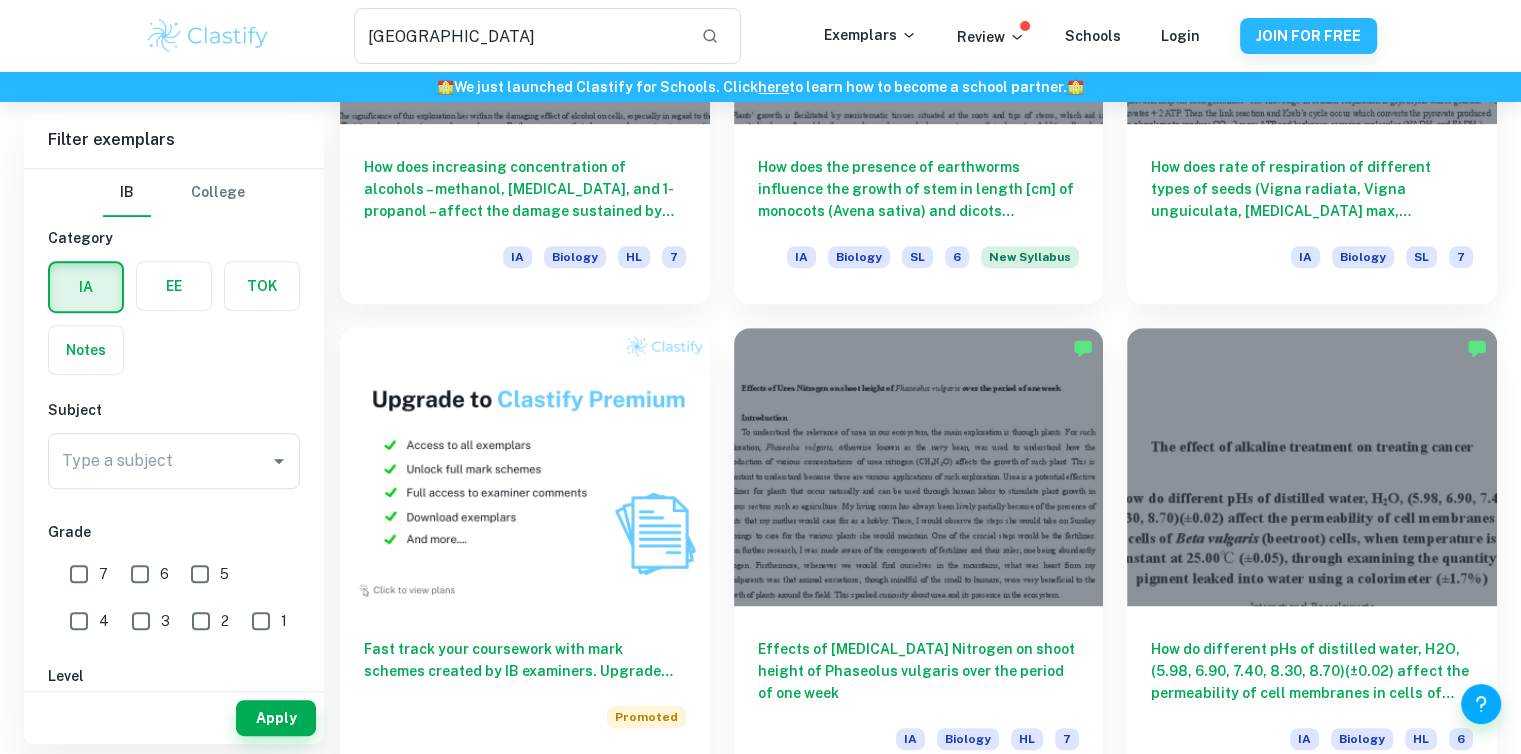 scroll, scrollTop: 346, scrollLeft: 0, axis: vertical 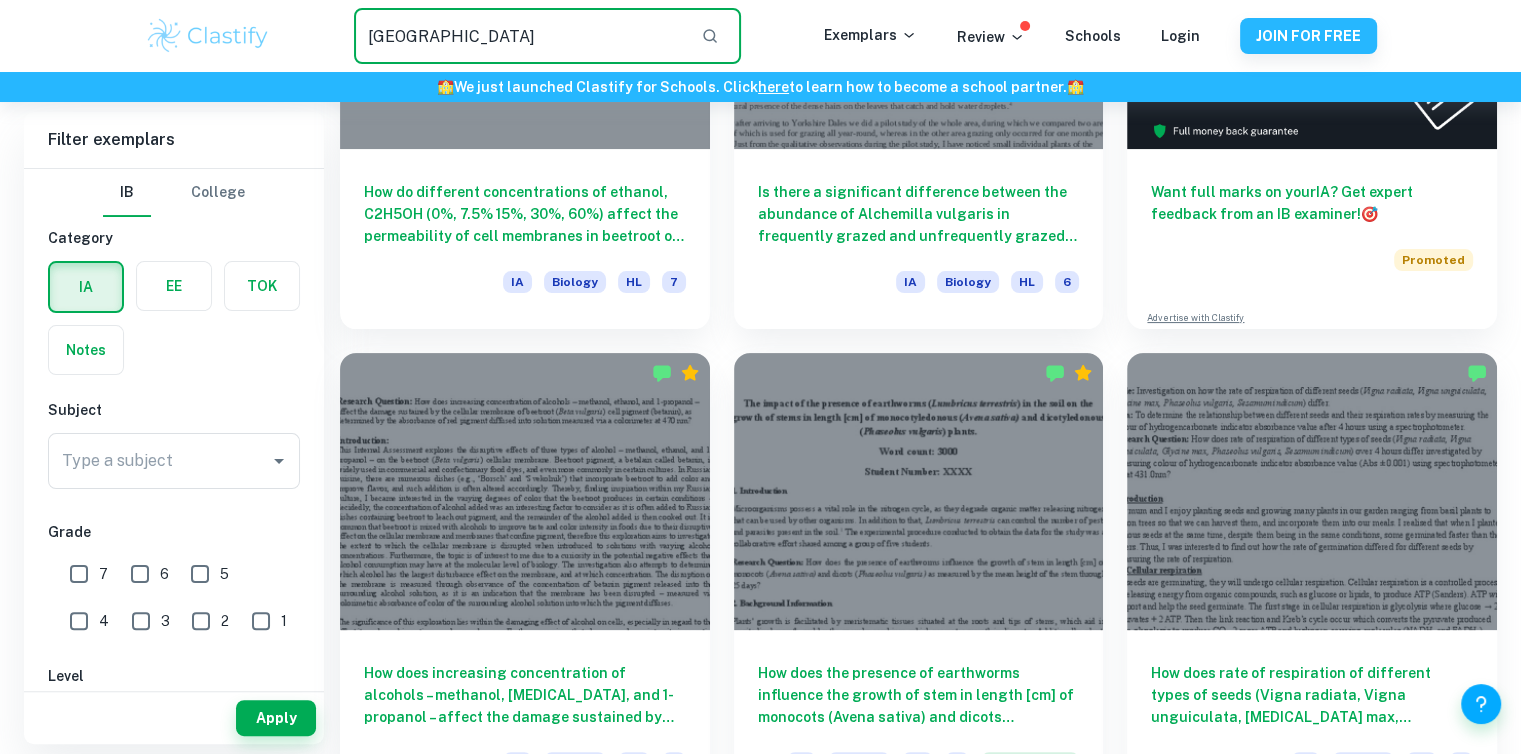 drag, startPoint x: 457, startPoint y: 38, endPoint x: 160, endPoint y: 33, distance: 297.04208 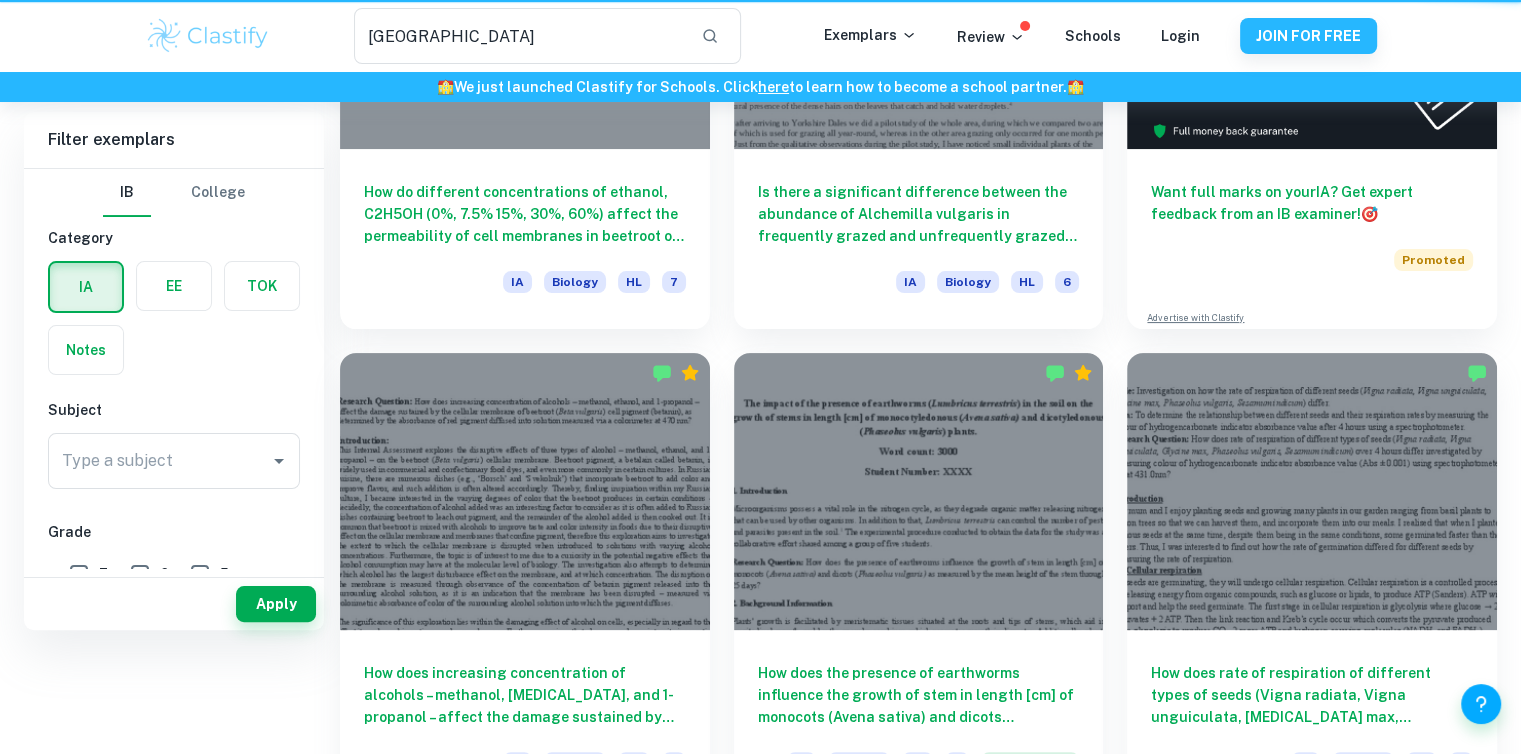 scroll, scrollTop: 0, scrollLeft: 0, axis: both 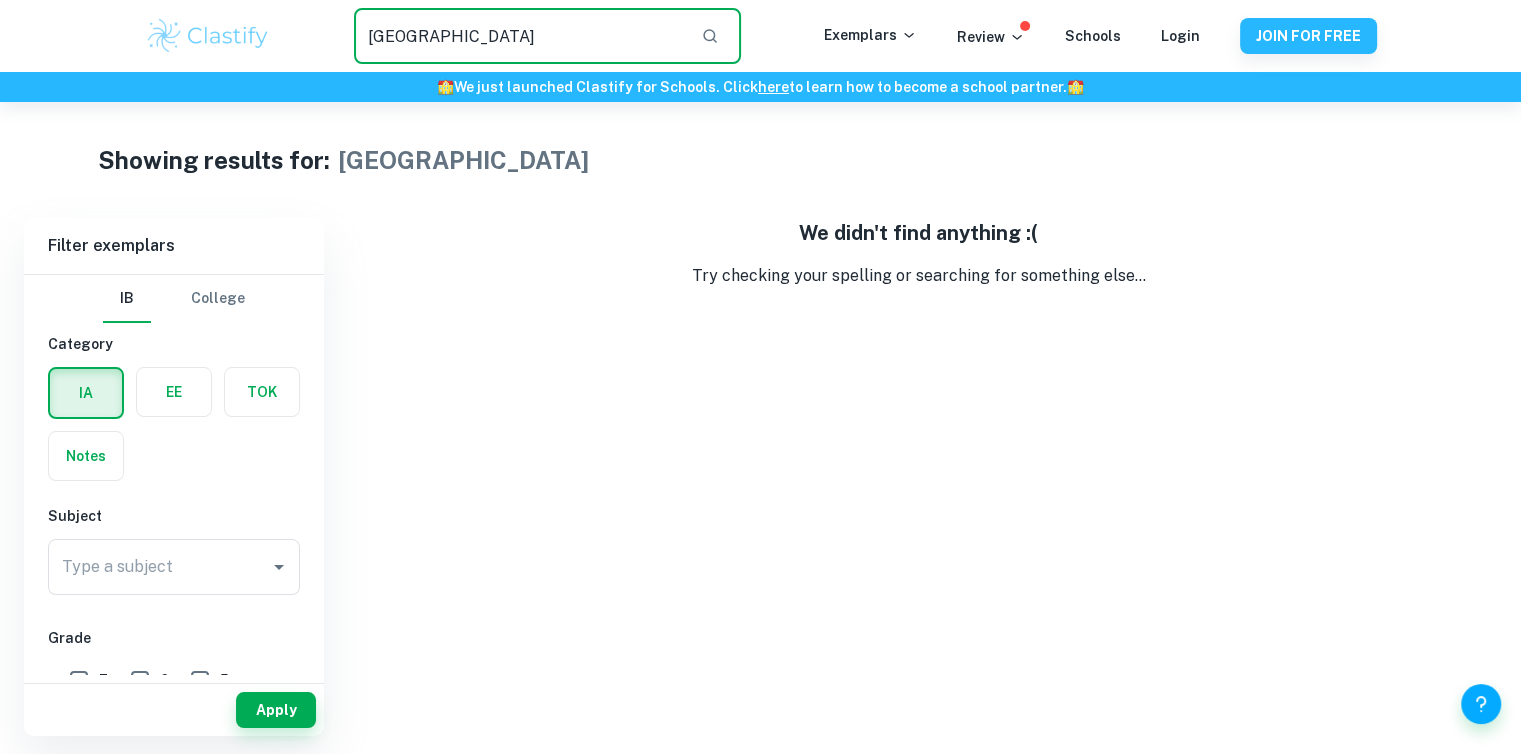 click on "[GEOGRAPHIC_DATA]" at bounding box center (519, 36) 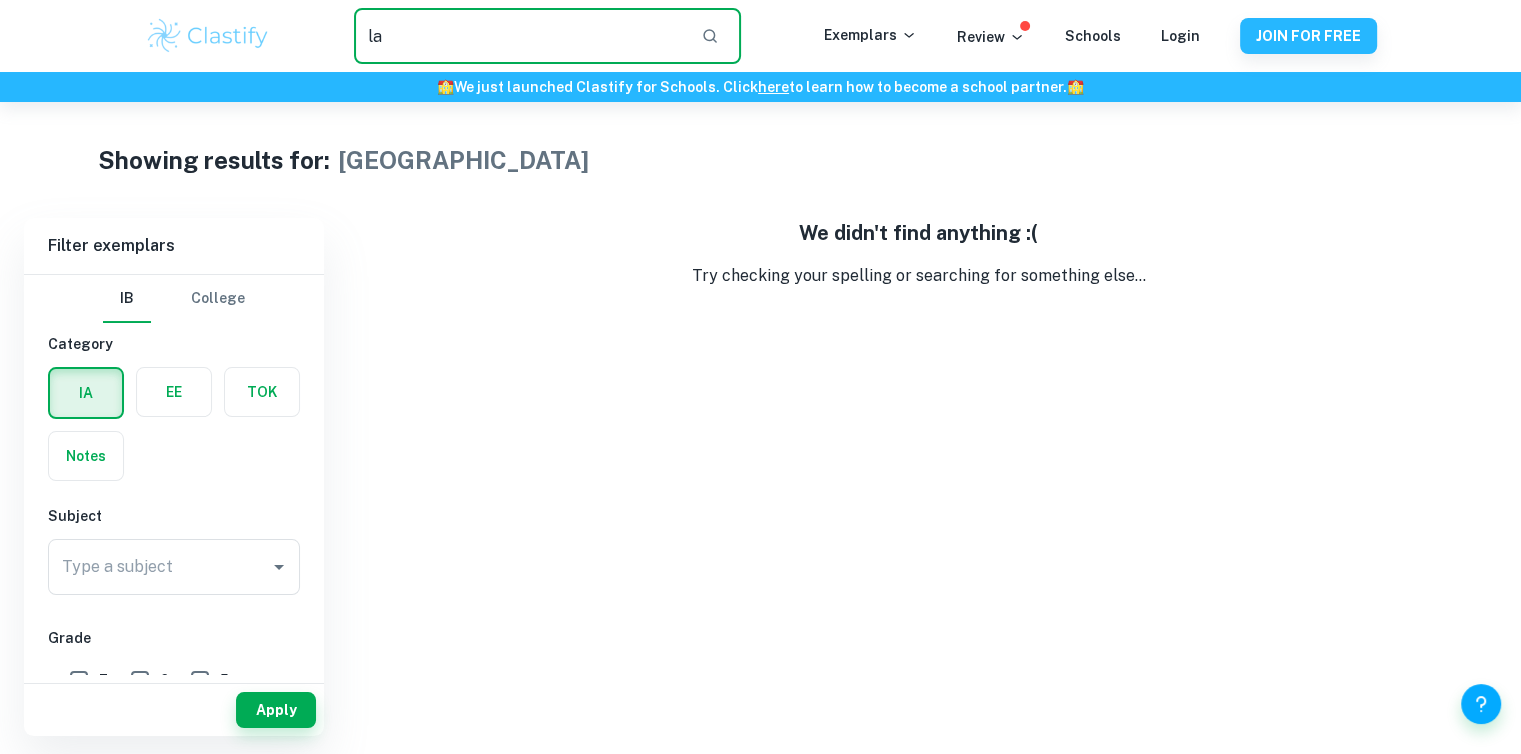 type on "l" 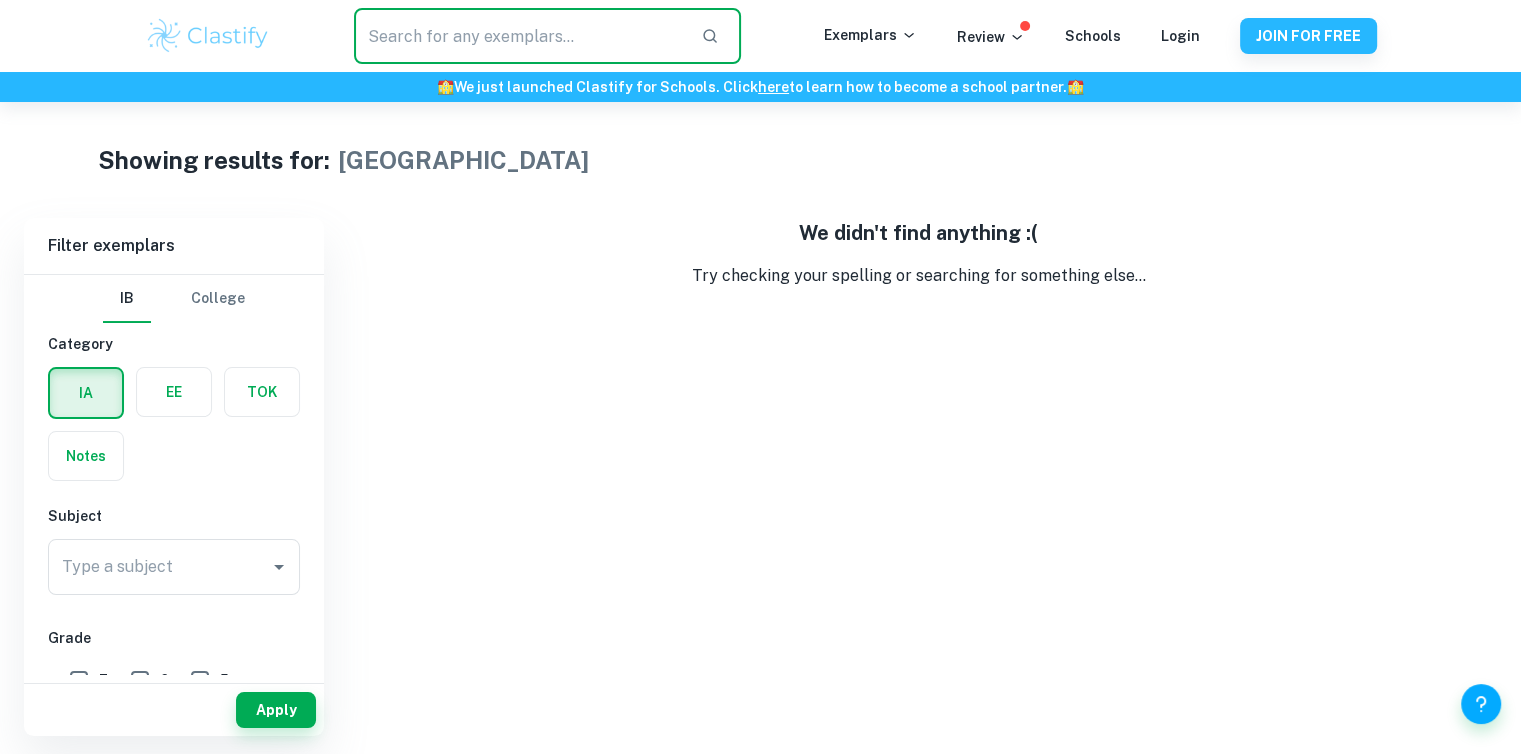type on "s" 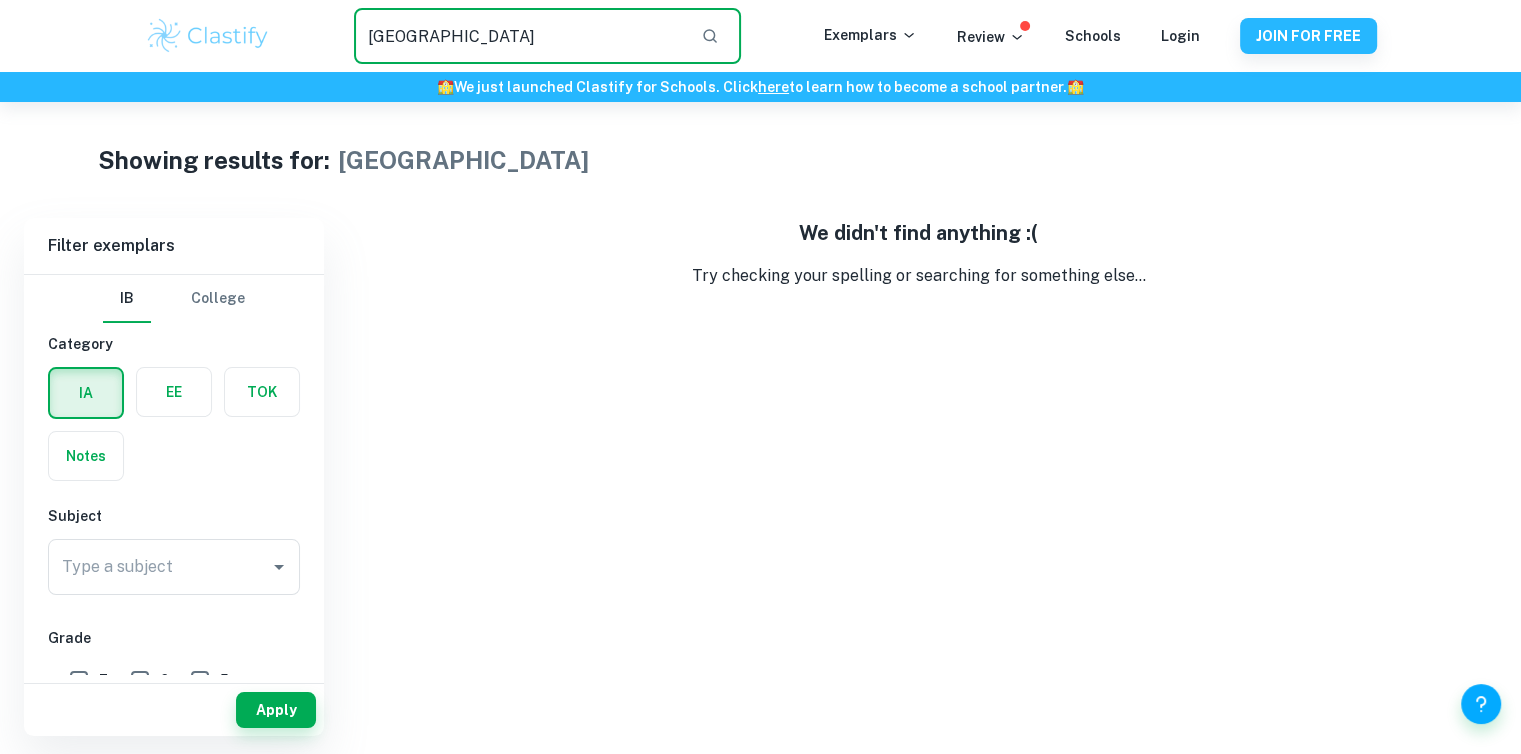 type on "[GEOGRAPHIC_DATA]" 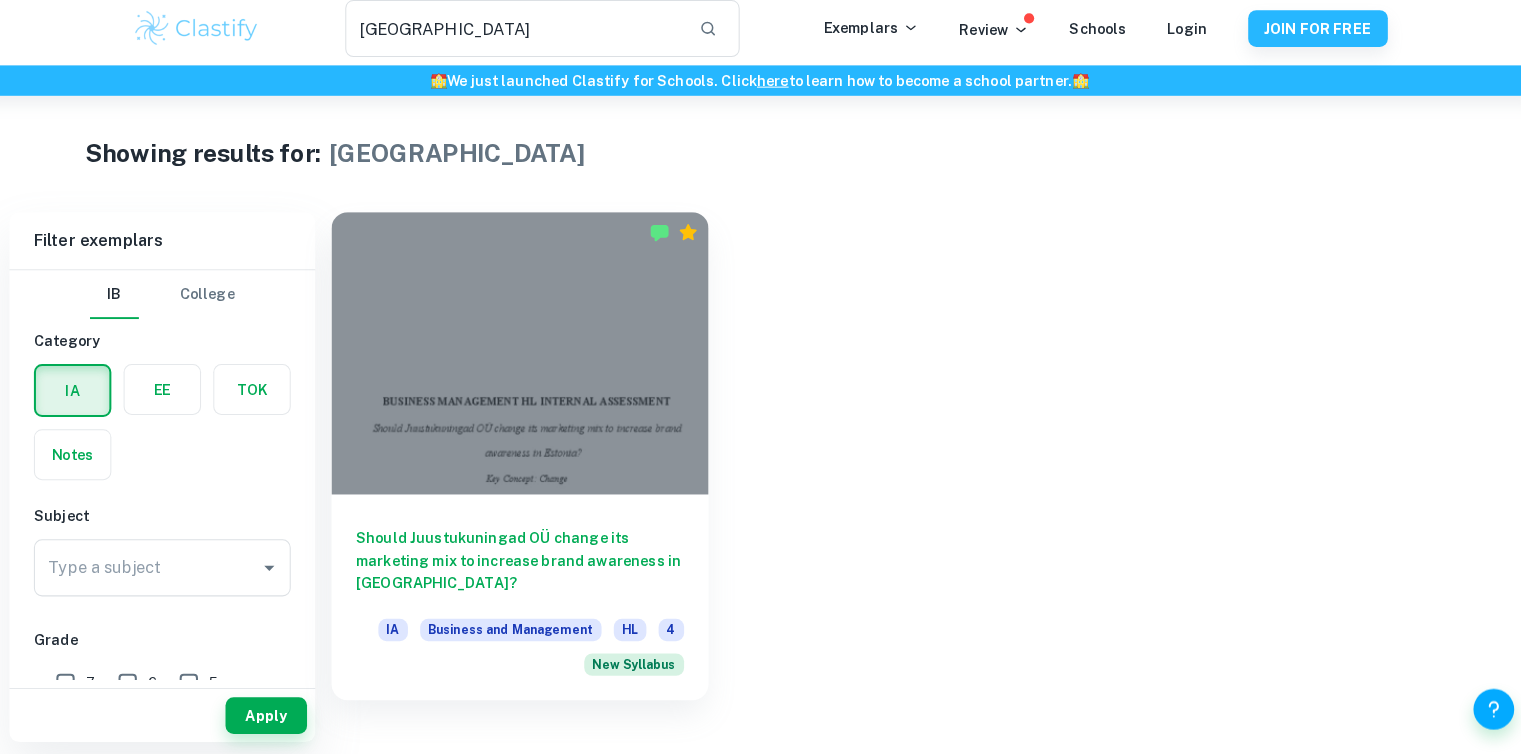 scroll, scrollTop: 2, scrollLeft: 0, axis: vertical 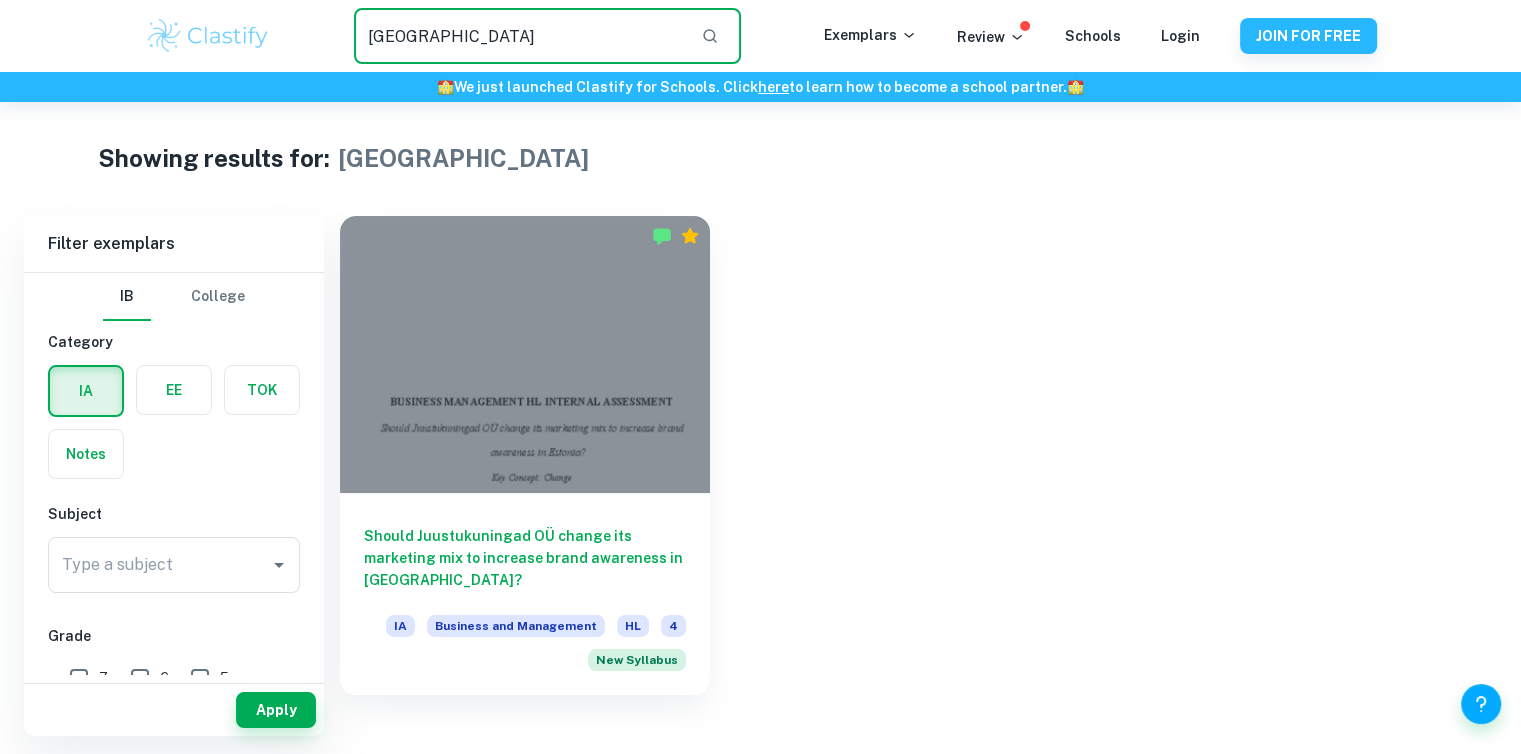 drag, startPoint x: 502, startPoint y: 29, endPoint x: 183, endPoint y: 87, distance: 324.22986 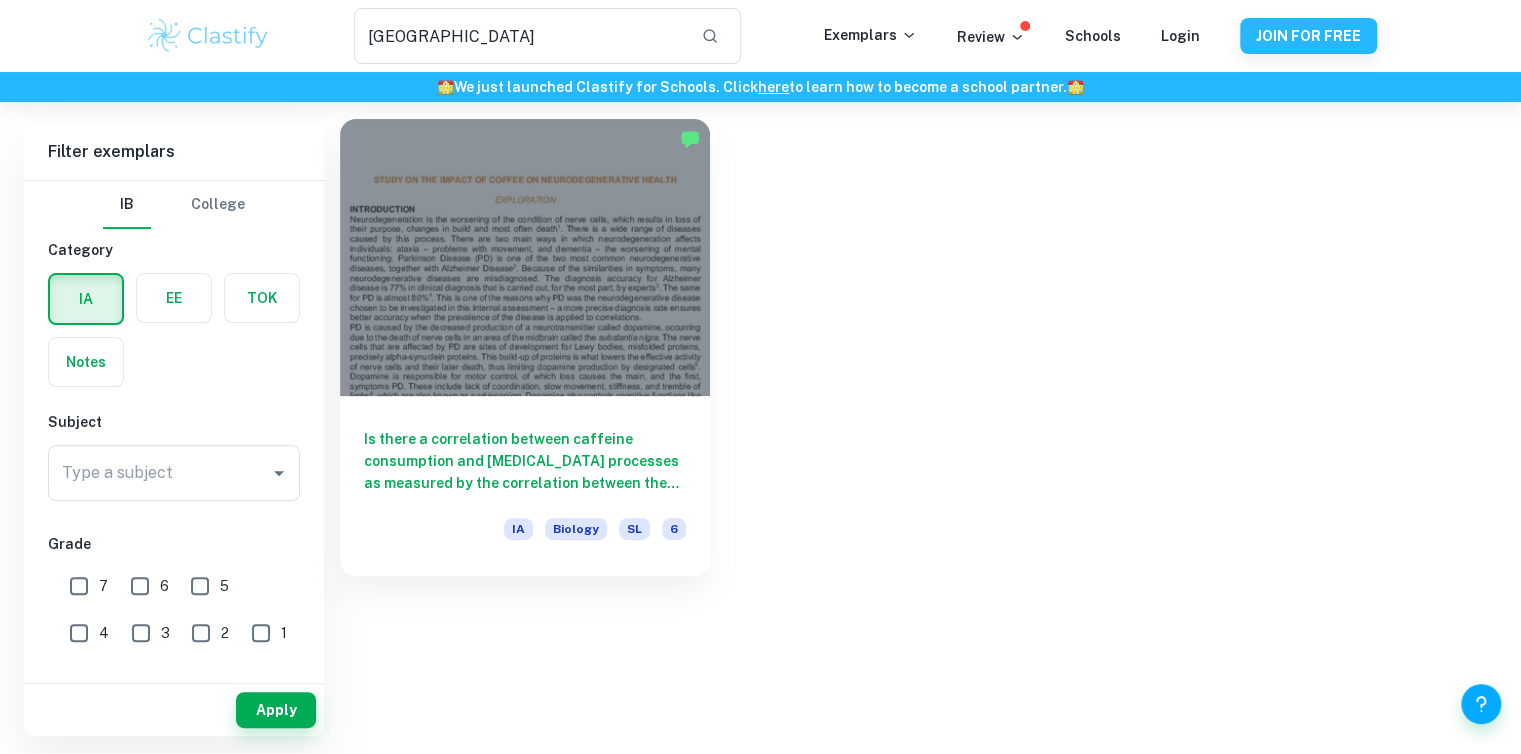 scroll, scrollTop: 93, scrollLeft: 0, axis: vertical 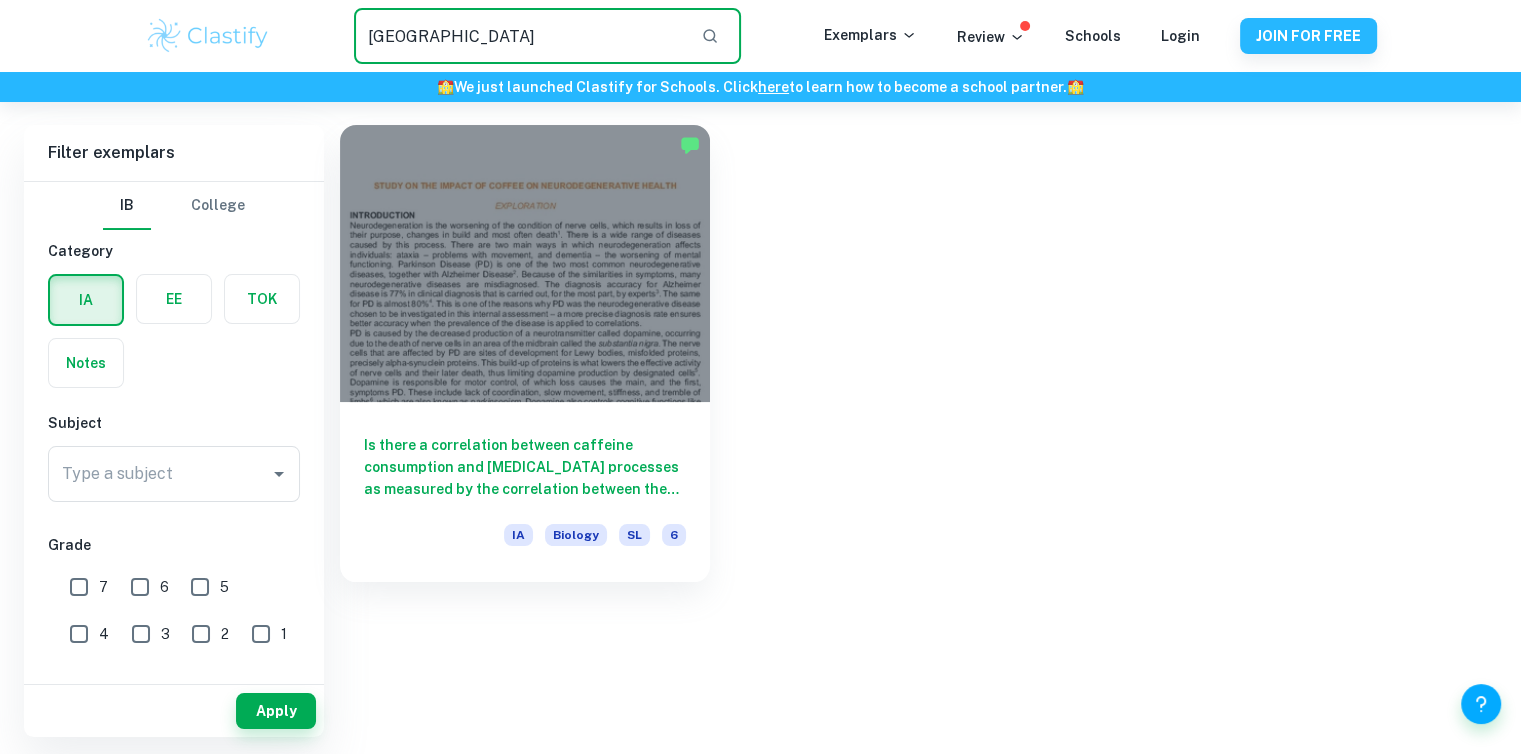 drag, startPoint x: 539, startPoint y: 13, endPoint x: 92, endPoint y: 36, distance: 447.59134 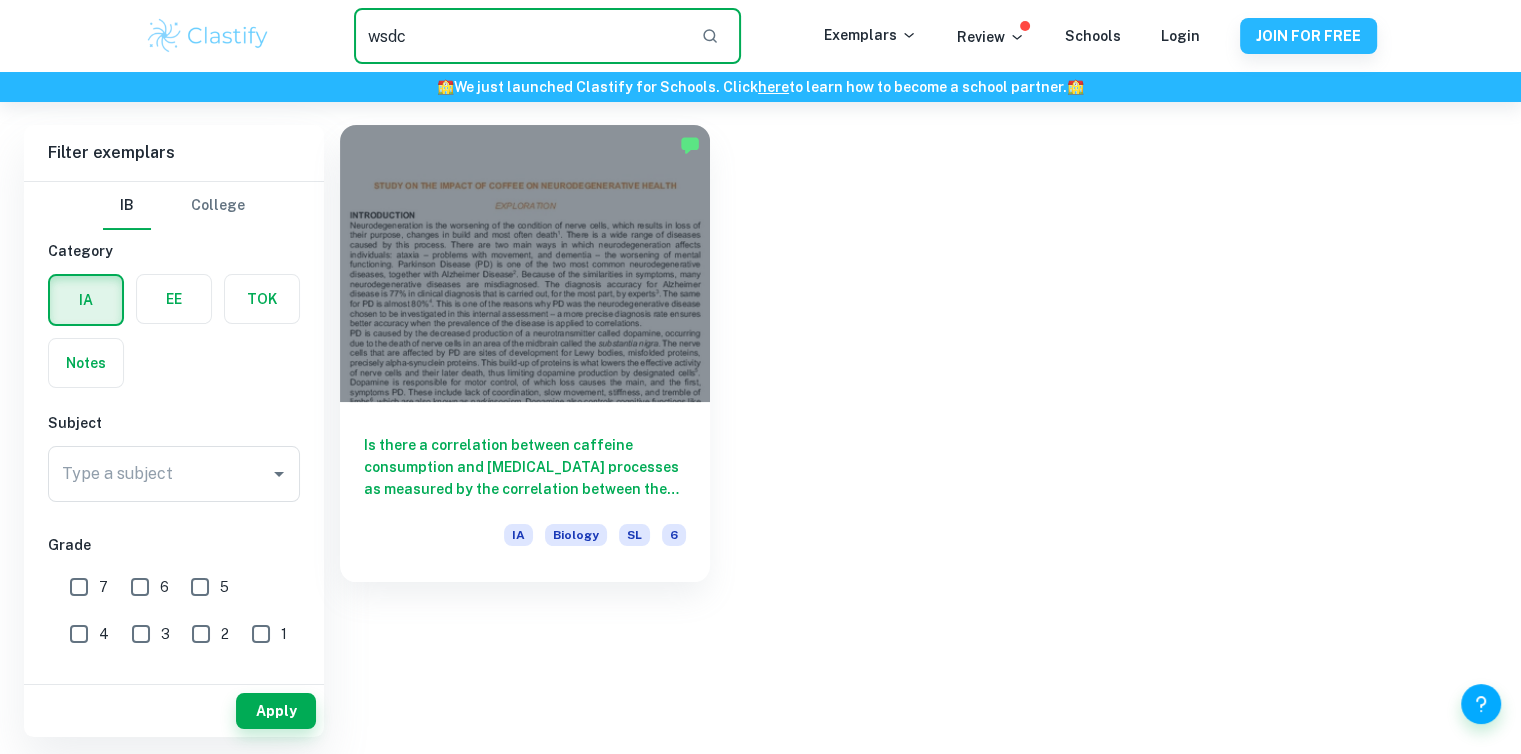 type on "wsdc" 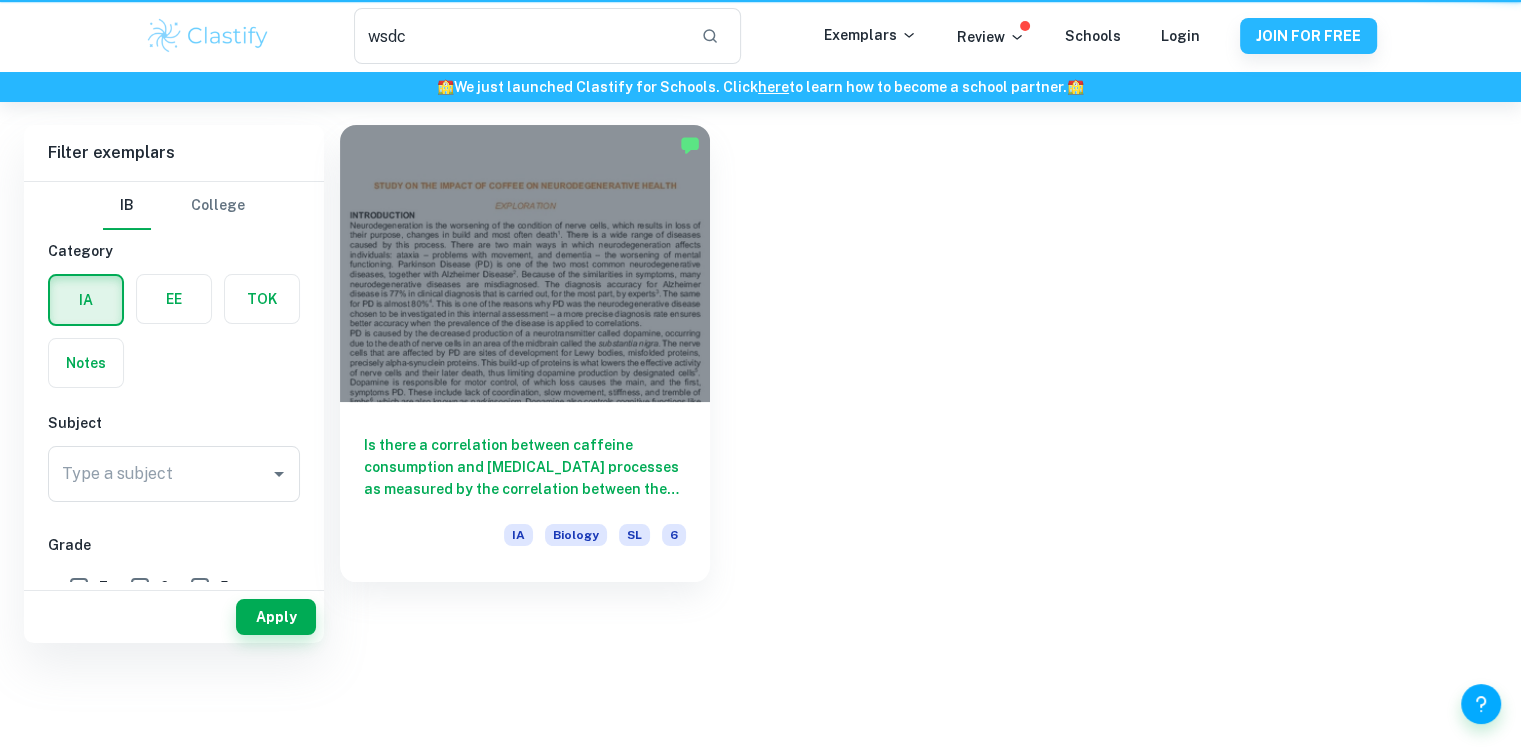 scroll, scrollTop: 0, scrollLeft: 0, axis: both 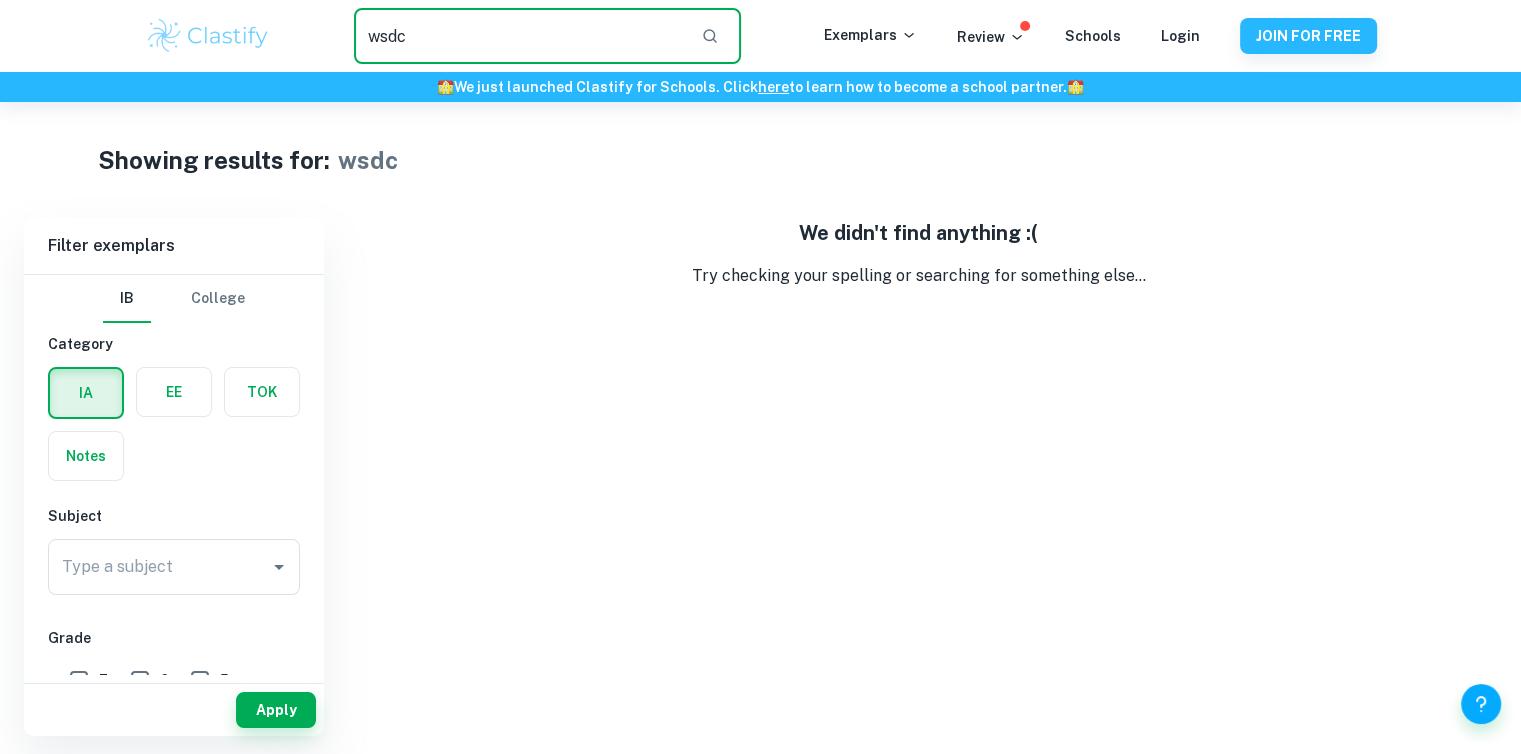 drag, startPoint x: 510, startPoint y: 17, endPoint x: 163, endPoint y: 41, distance: 347.82898 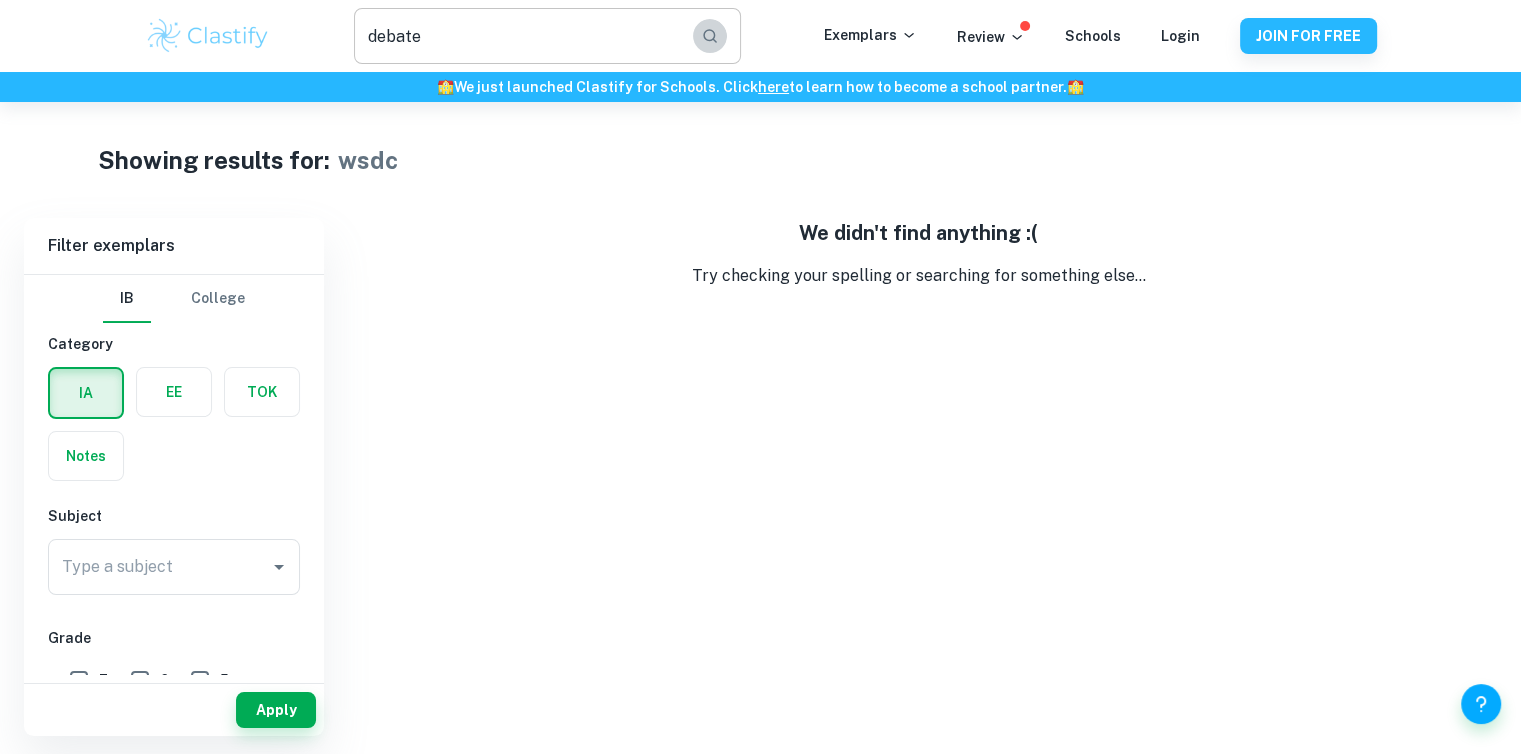 click at bounding box center [710, 36] 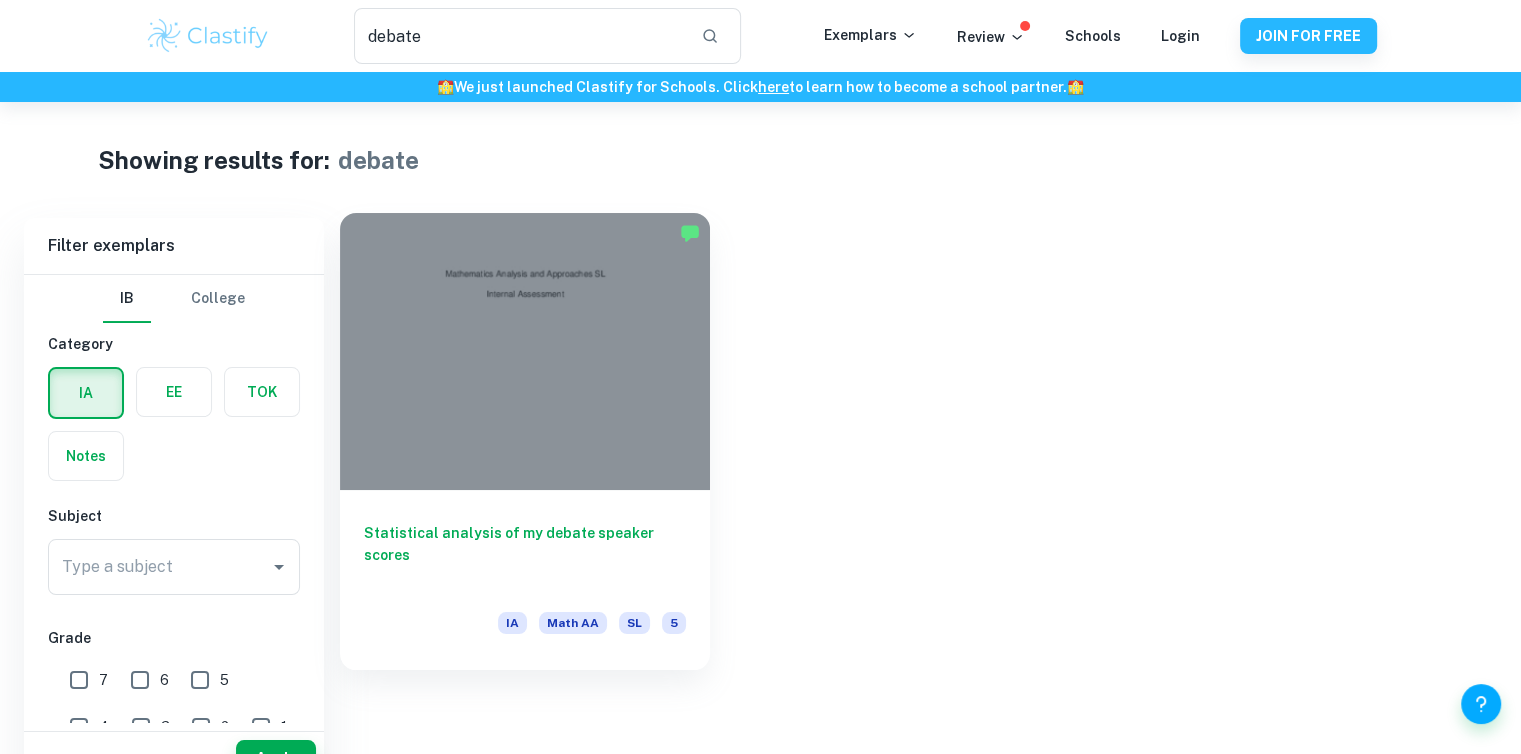 scroll, scrollTop: 51, scrollLeft: 0, axis: vertical 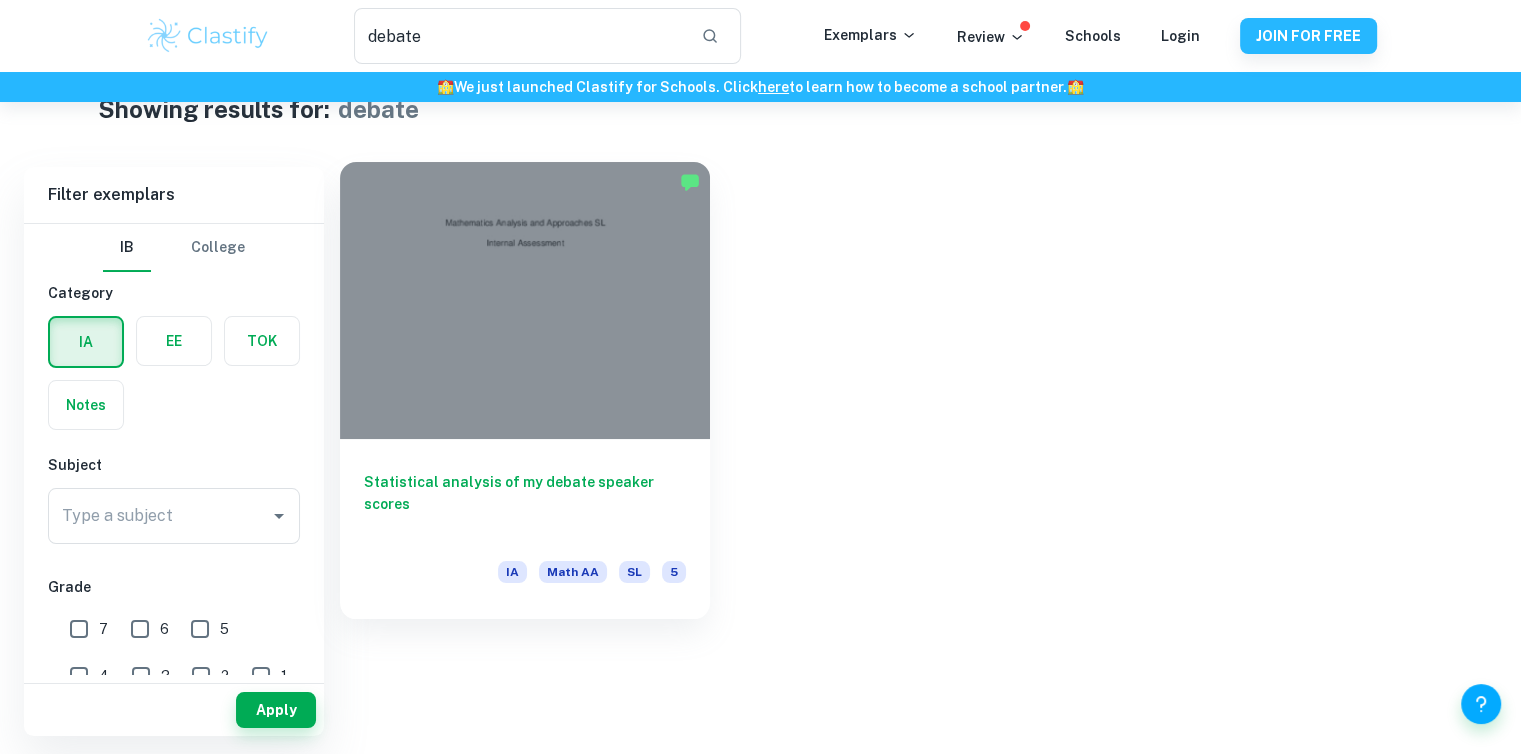 click on "Statistical analysis of my debate speaker scores" at bounding box center (525, 504) 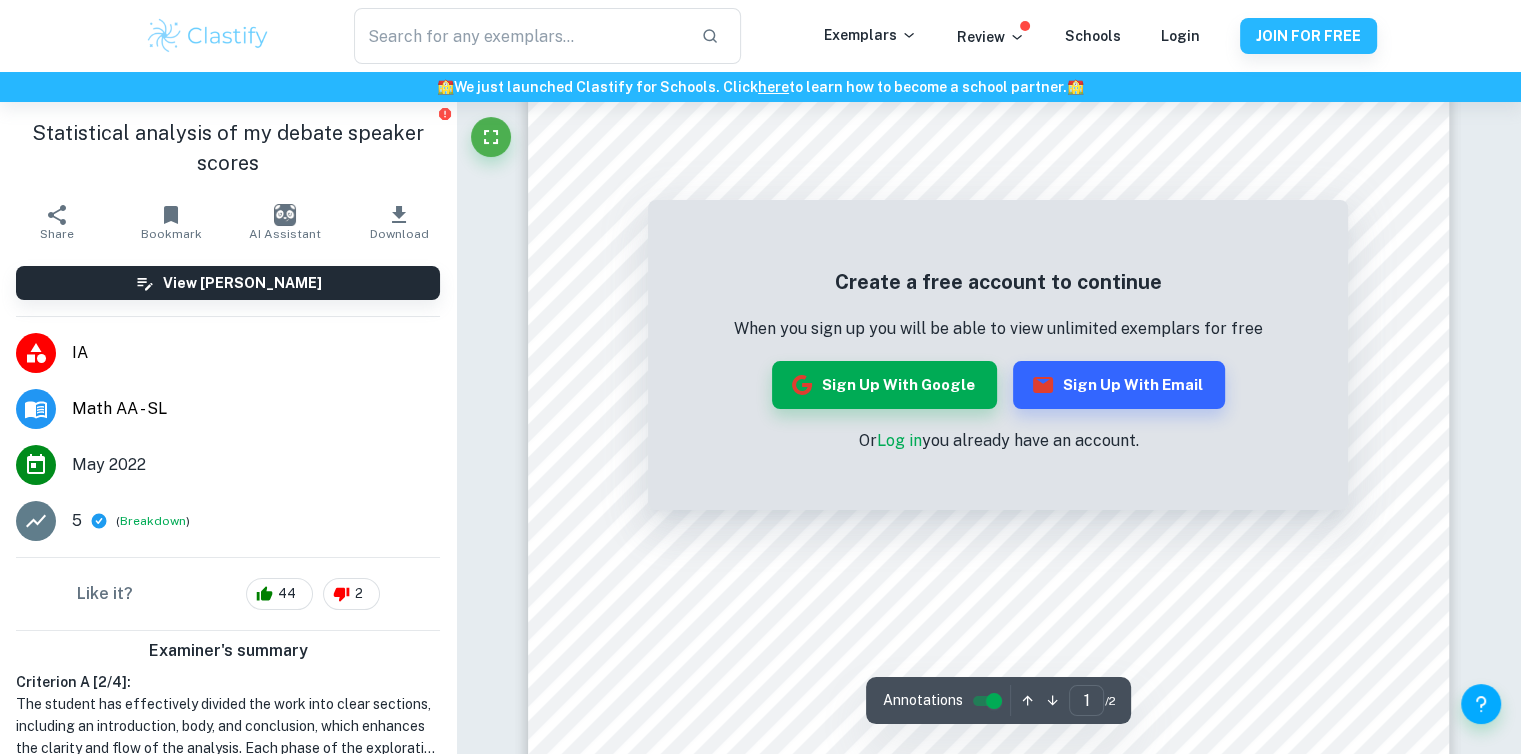 scroll, scrollTop: 130, scrollLeft: 0, axis: vertical 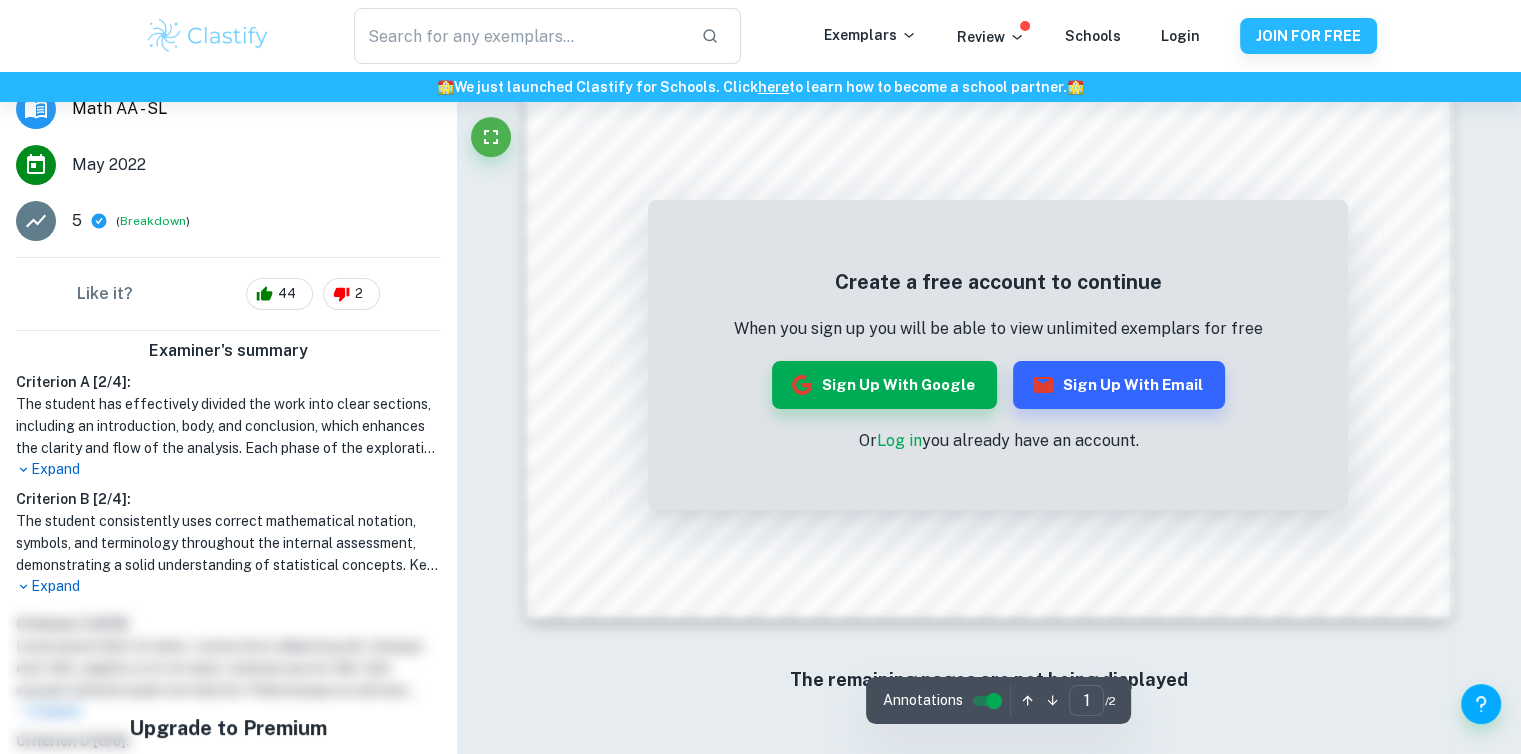 type on "debate" 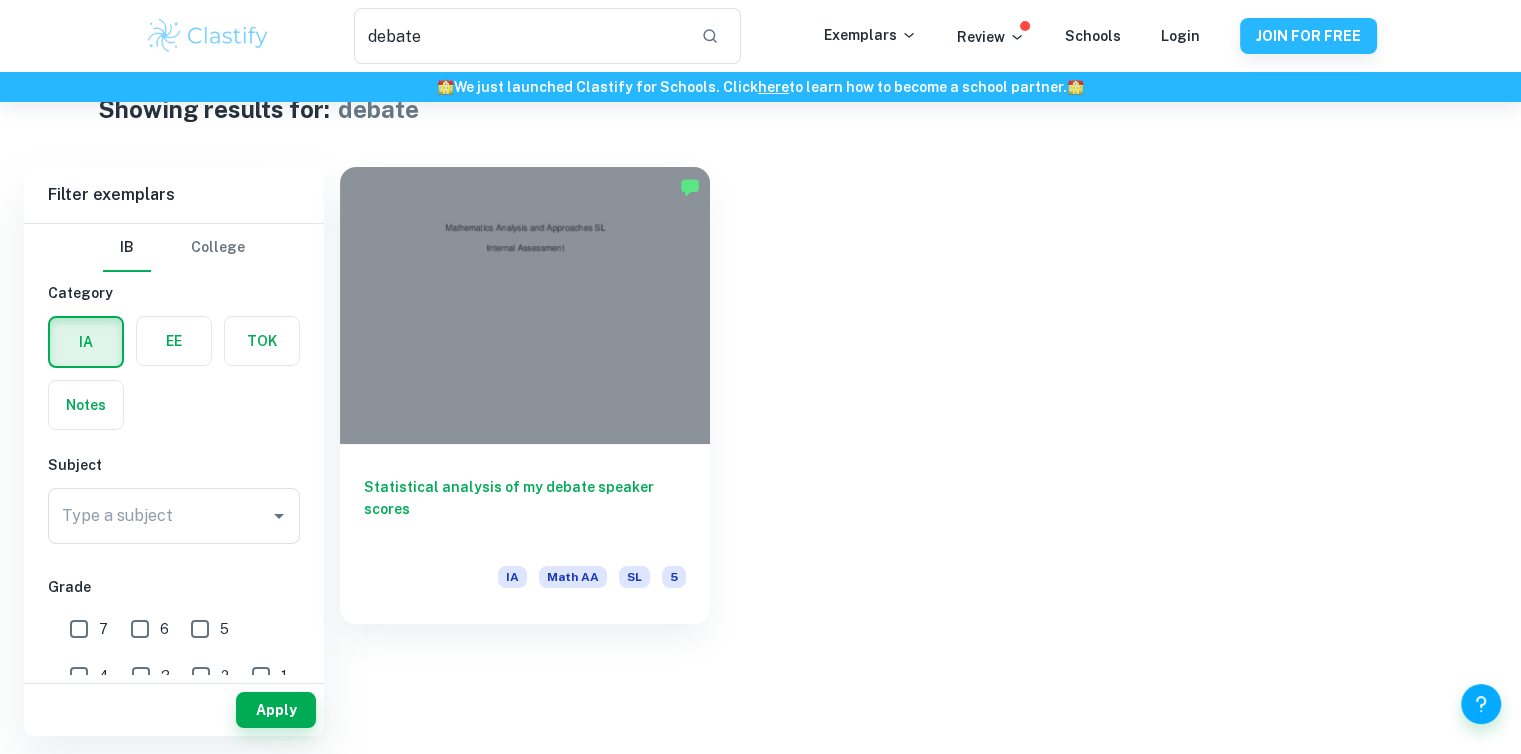 scroll, scrollTop: 102, scrollLeft: 0, axis: vertical 